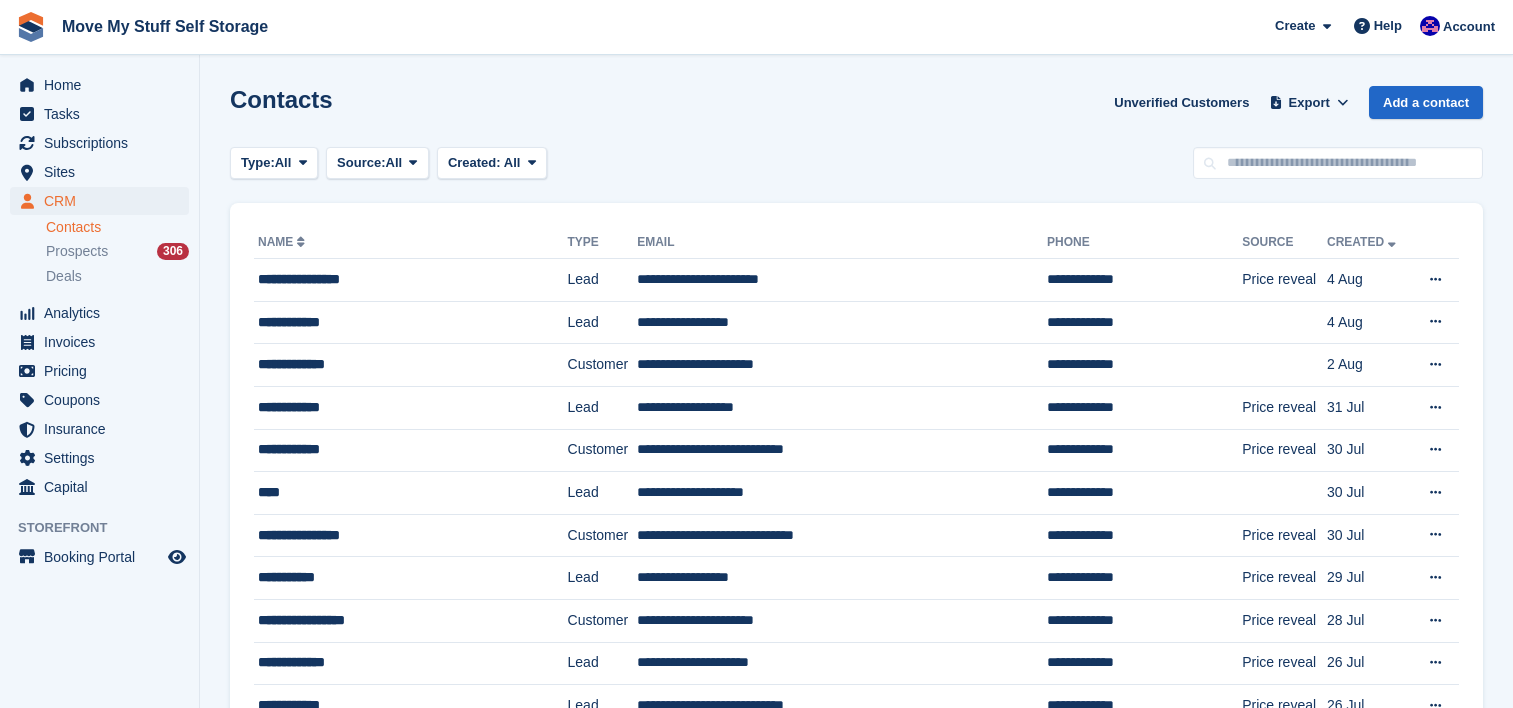 scroll, scrollTop: 0, scrollLeft: 0, axis: both 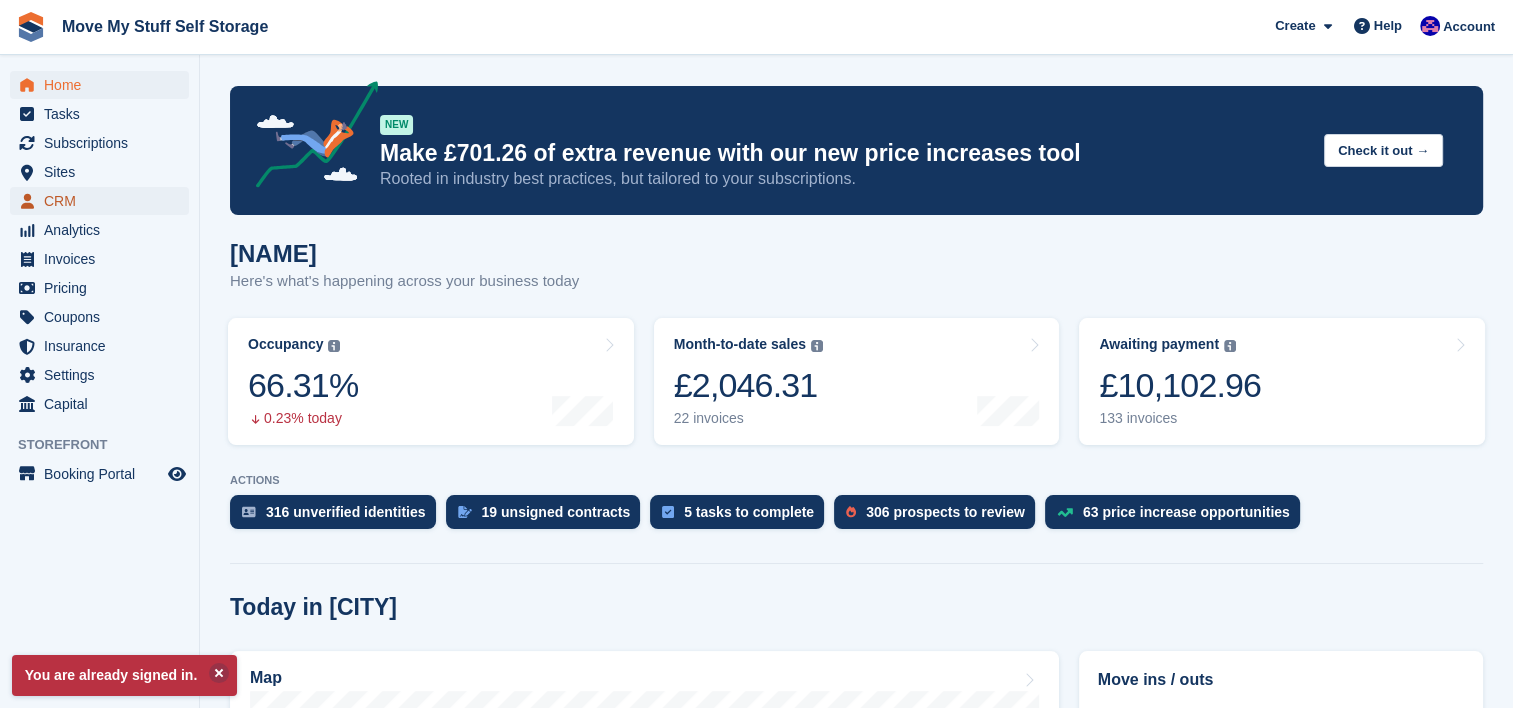 click on "CRM" at bounding box center [104, 201] 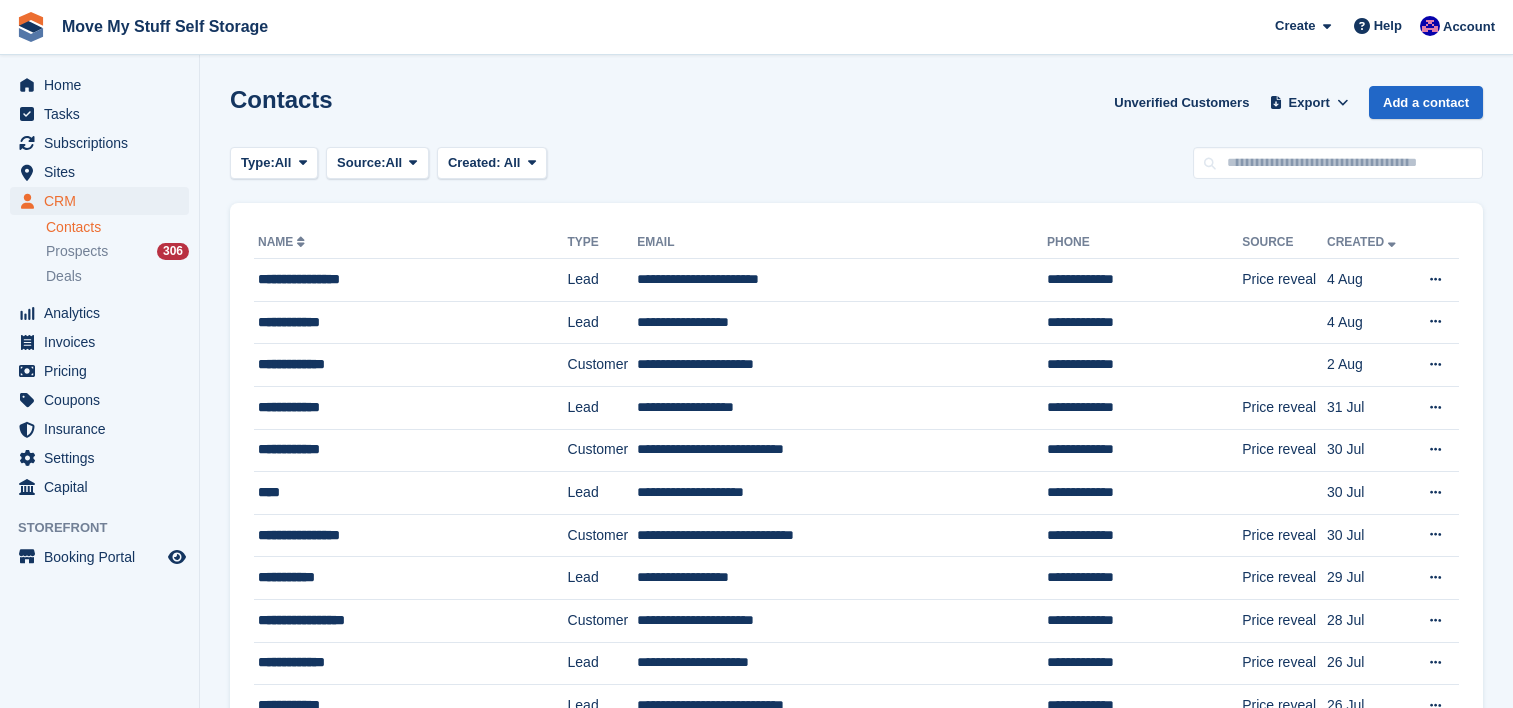 scroll, scrollTop: 0, scrollLeft: 0, axis: both 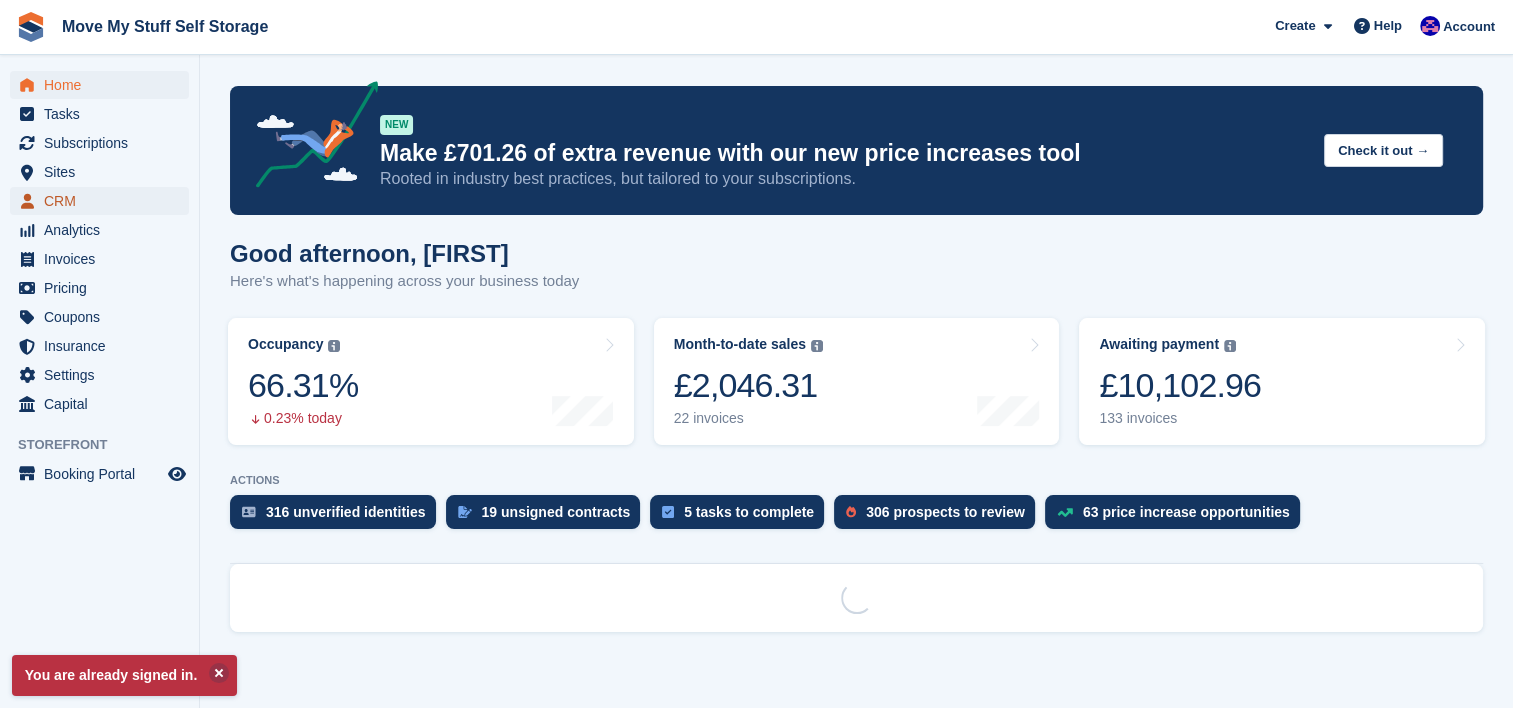 click on "CRM" at bounding box center [104, 201] 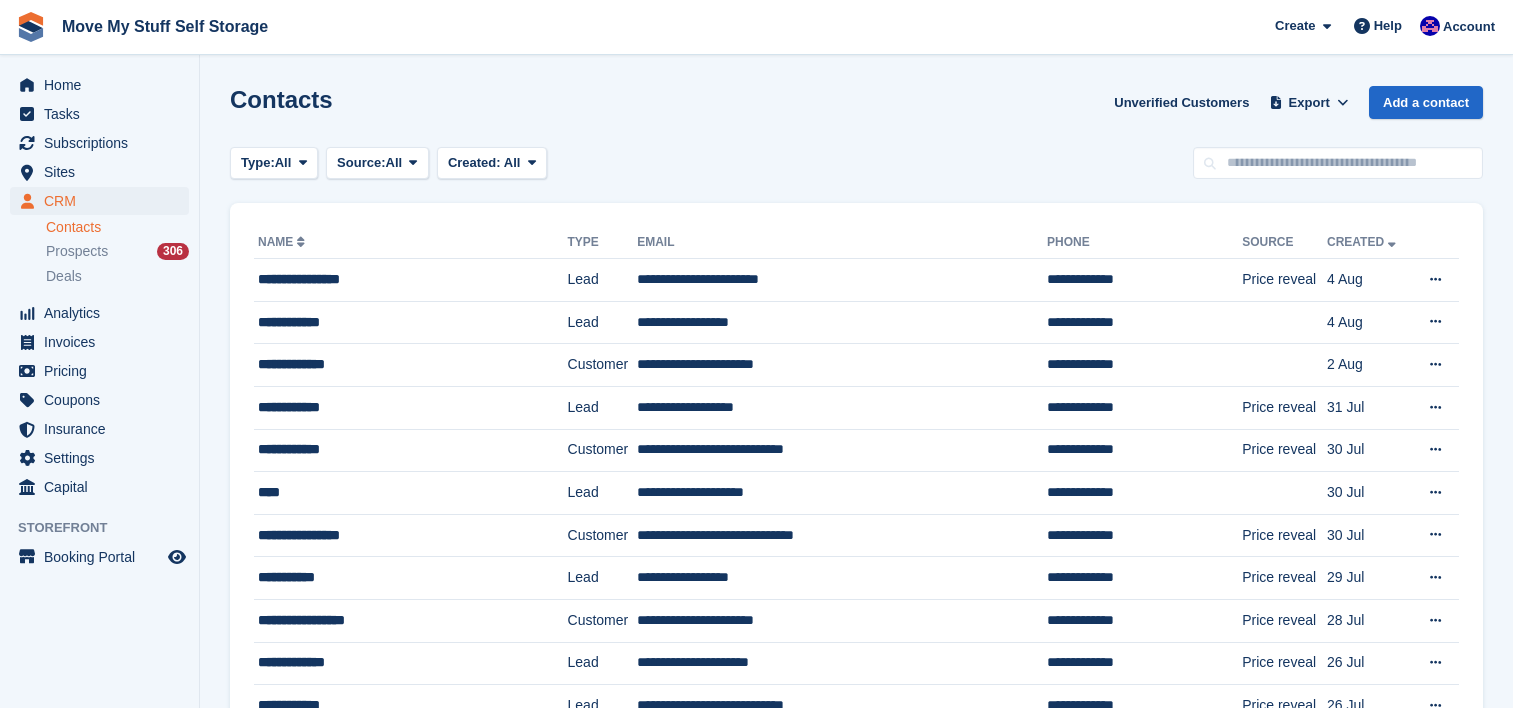 scroll, scrollTop: 0, scrollLeft: 0, axis: both 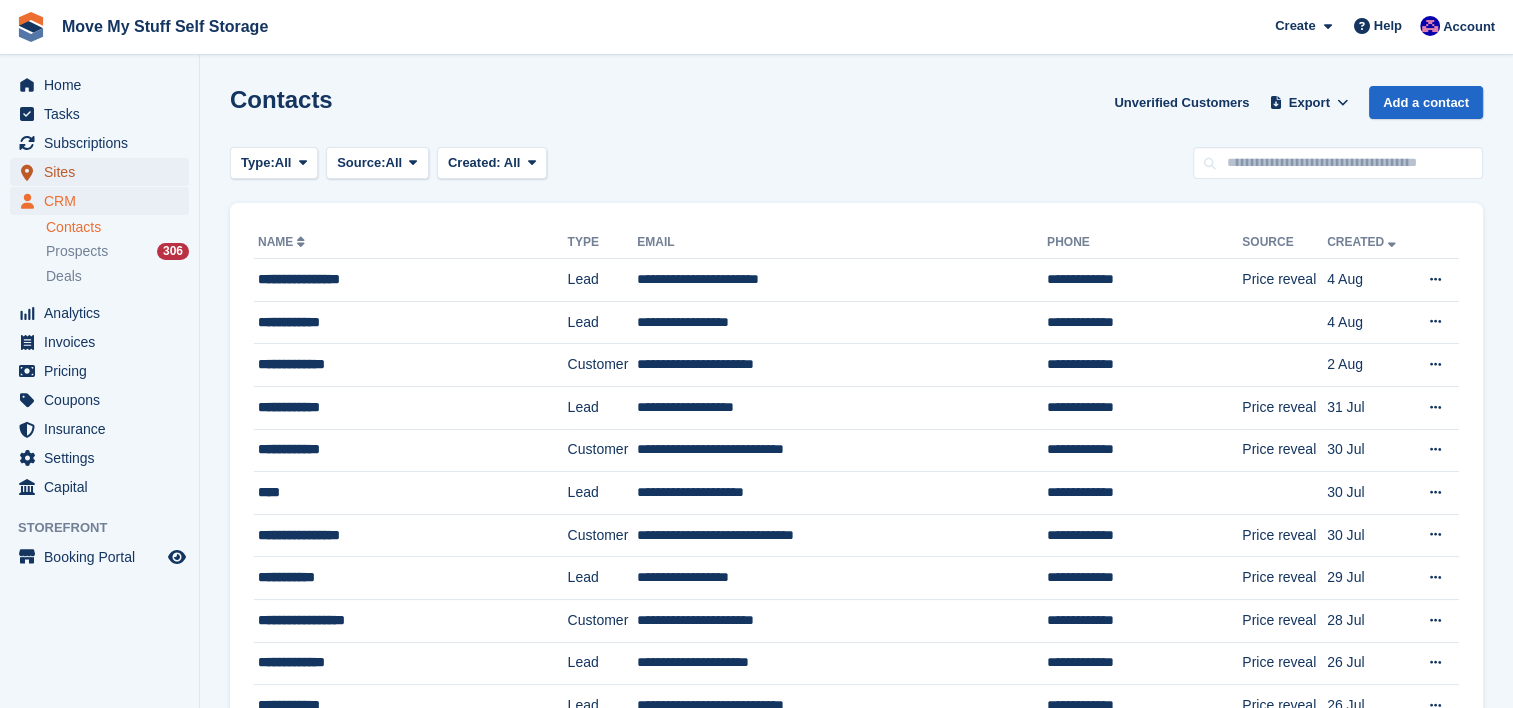 click on "Sites" at bounding box center (104, 172) 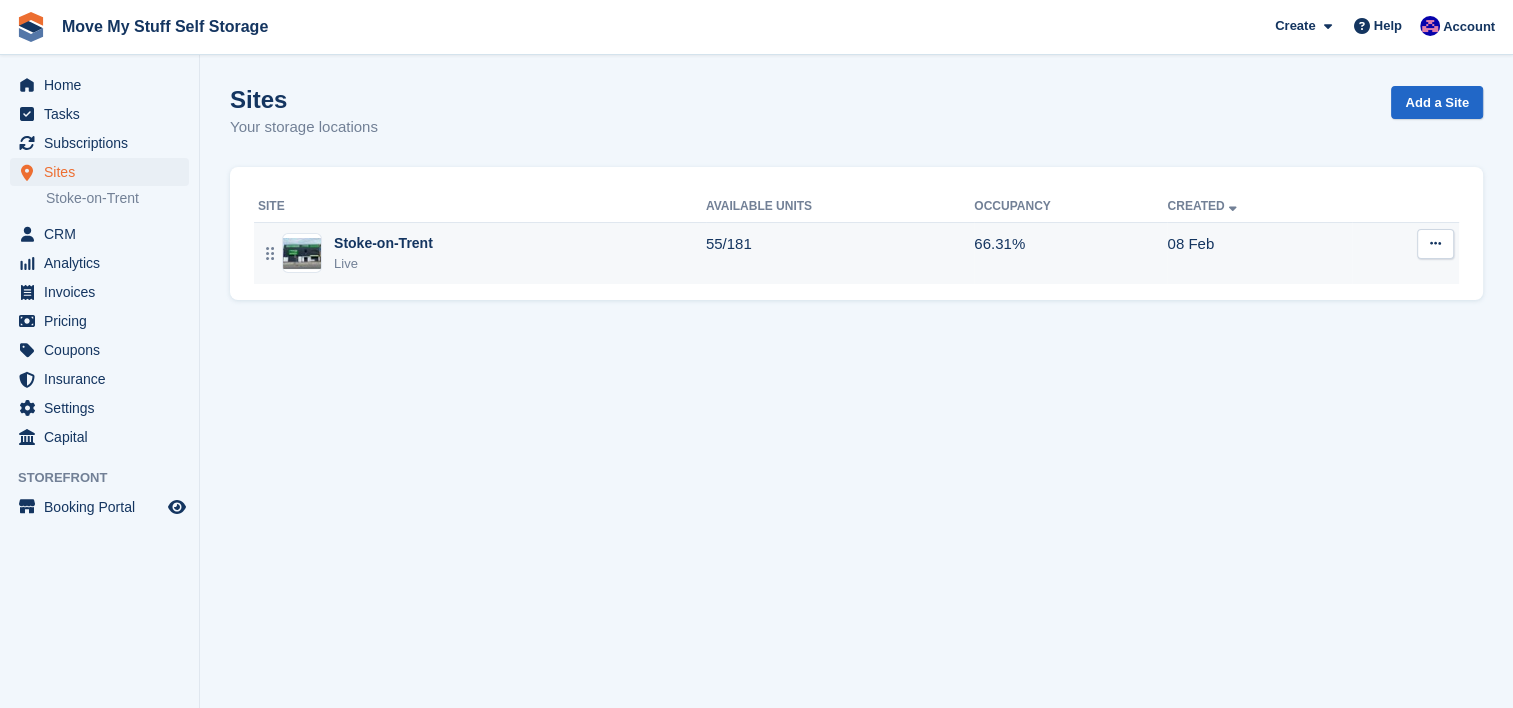 click on "Stoke-on-Trent
Live" at bounding box center (480, 253) 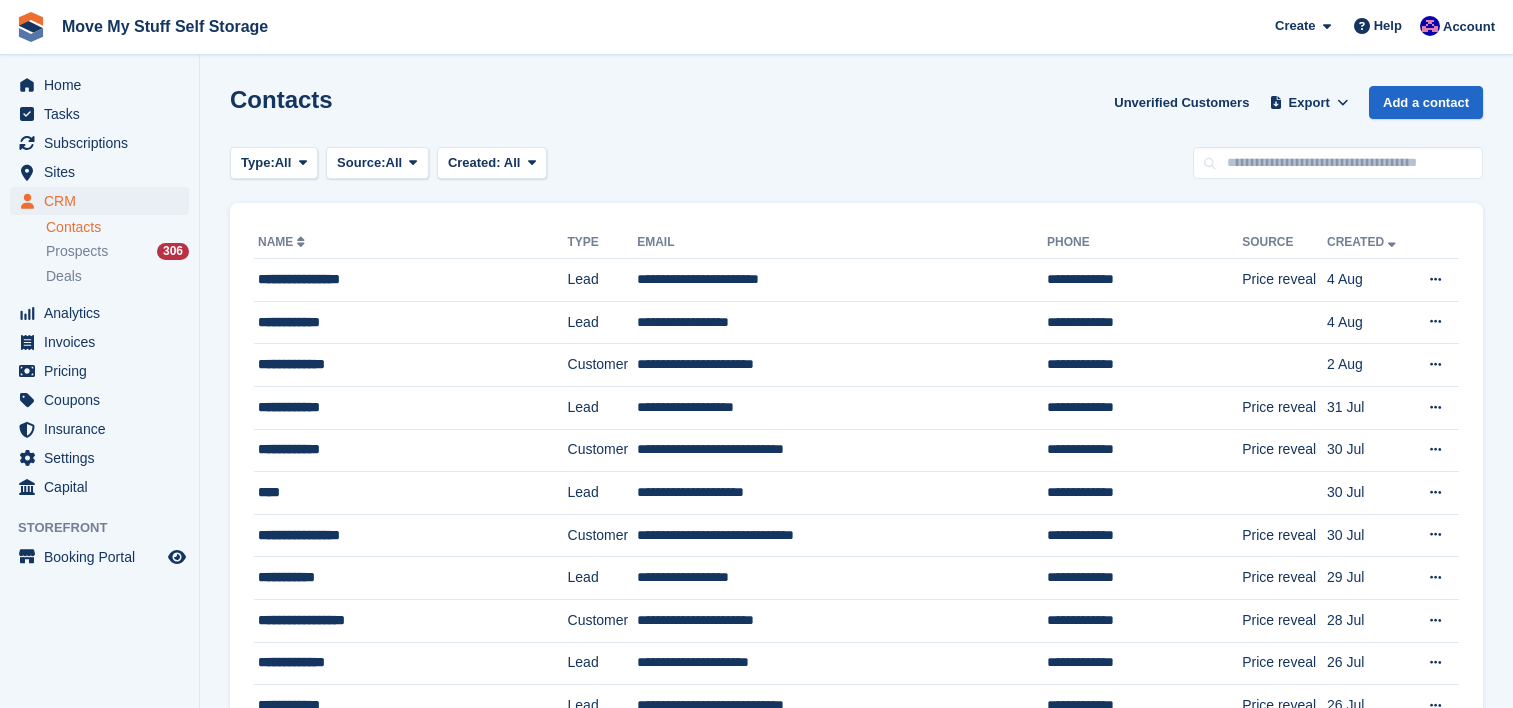 scroll, scrollTop: 0, scrollLeft: 0, axis: both 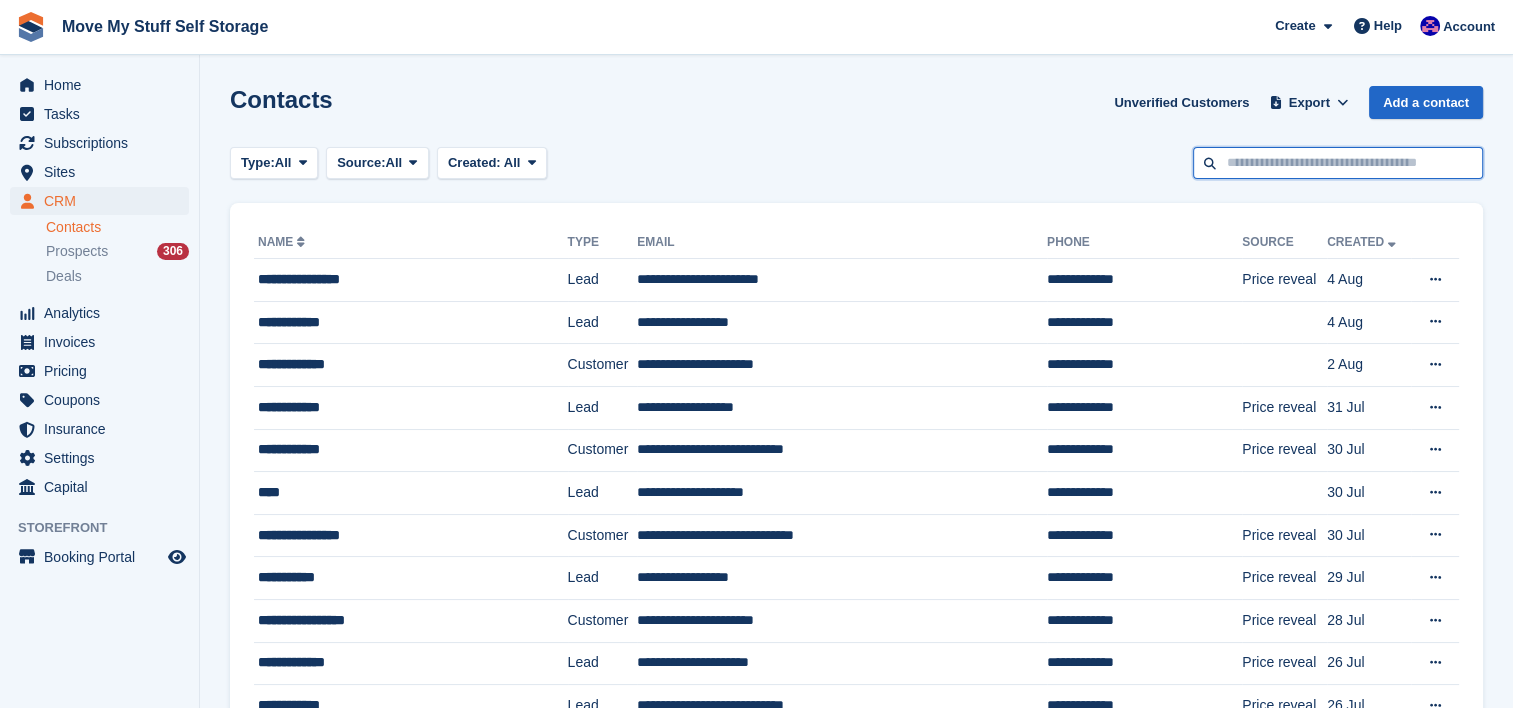 click at bounding box center (1338, 163) 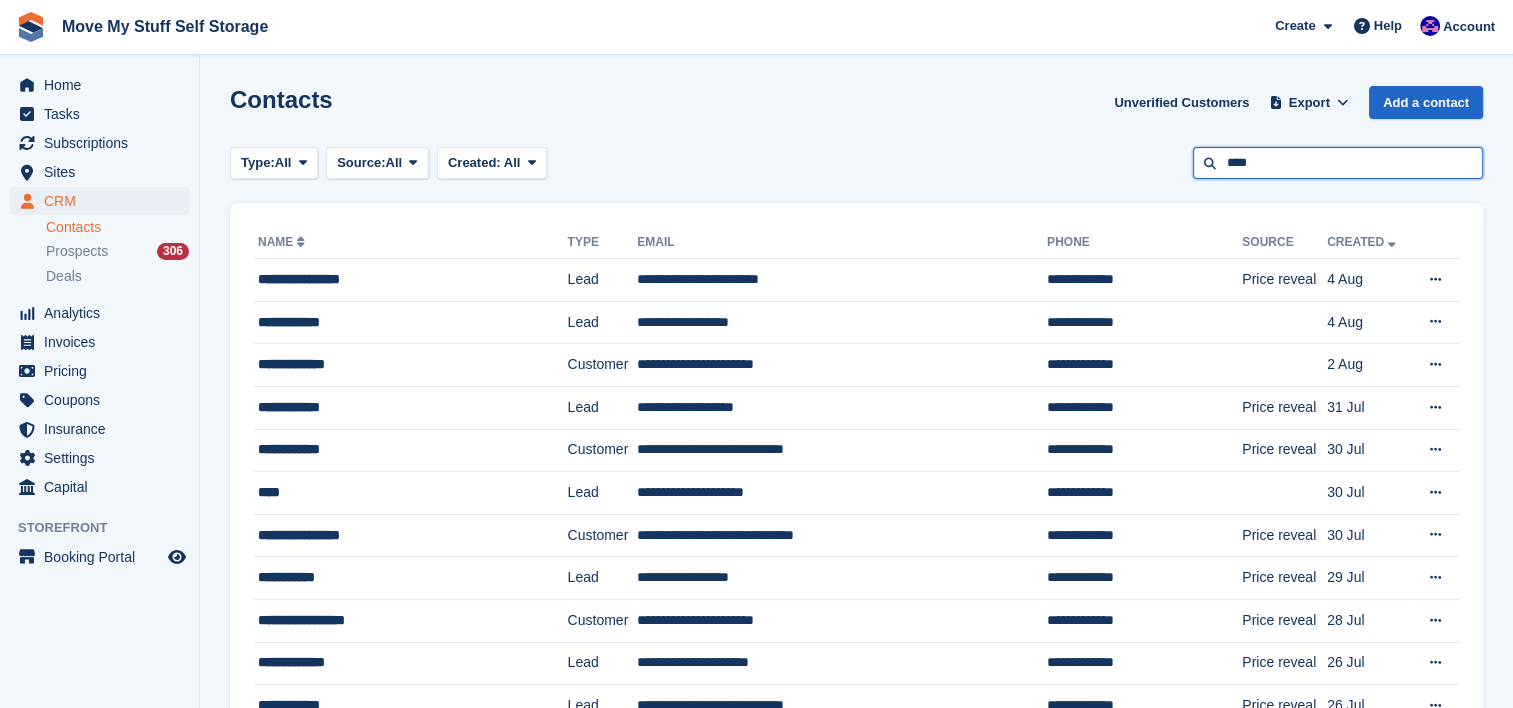 type on "****" 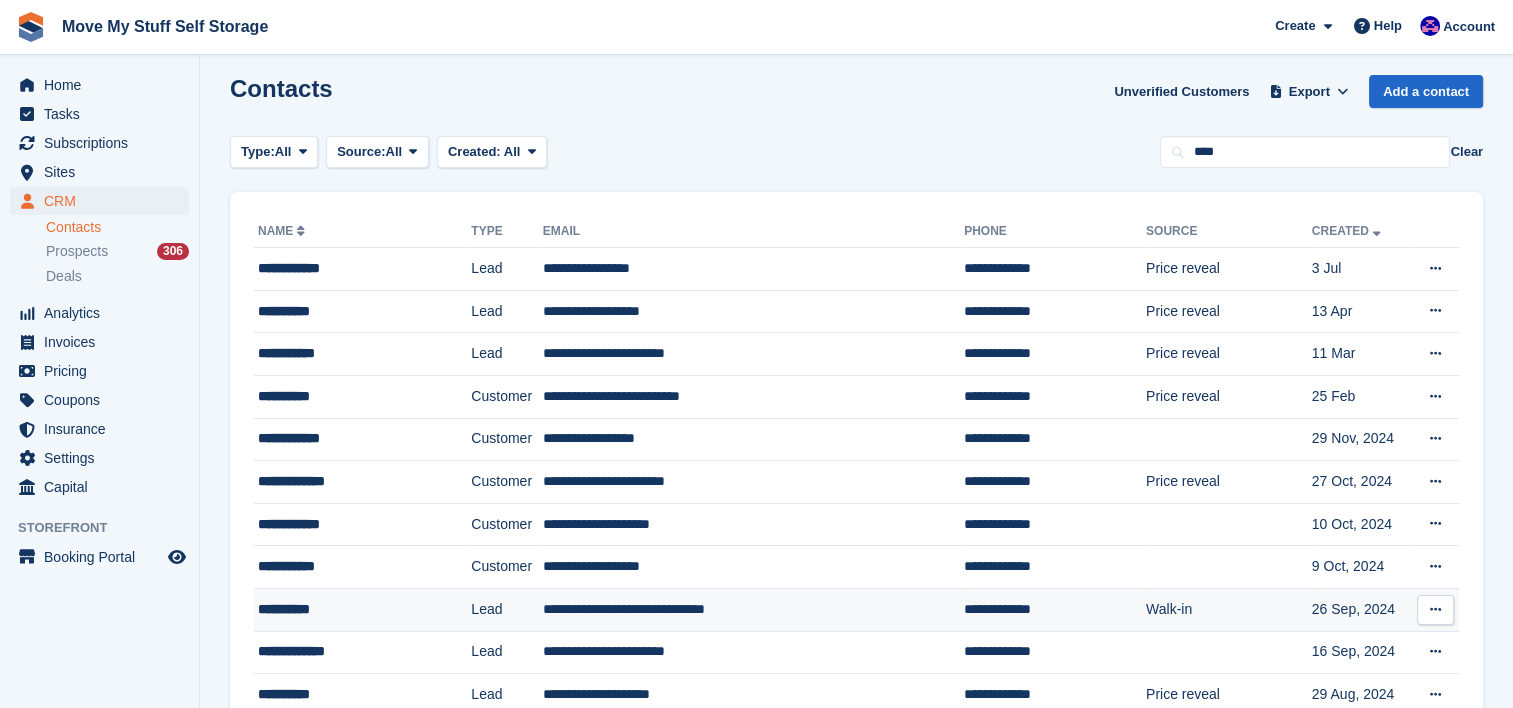 scroll, scrollTop: 0, scrollLeft: 0, axis: both 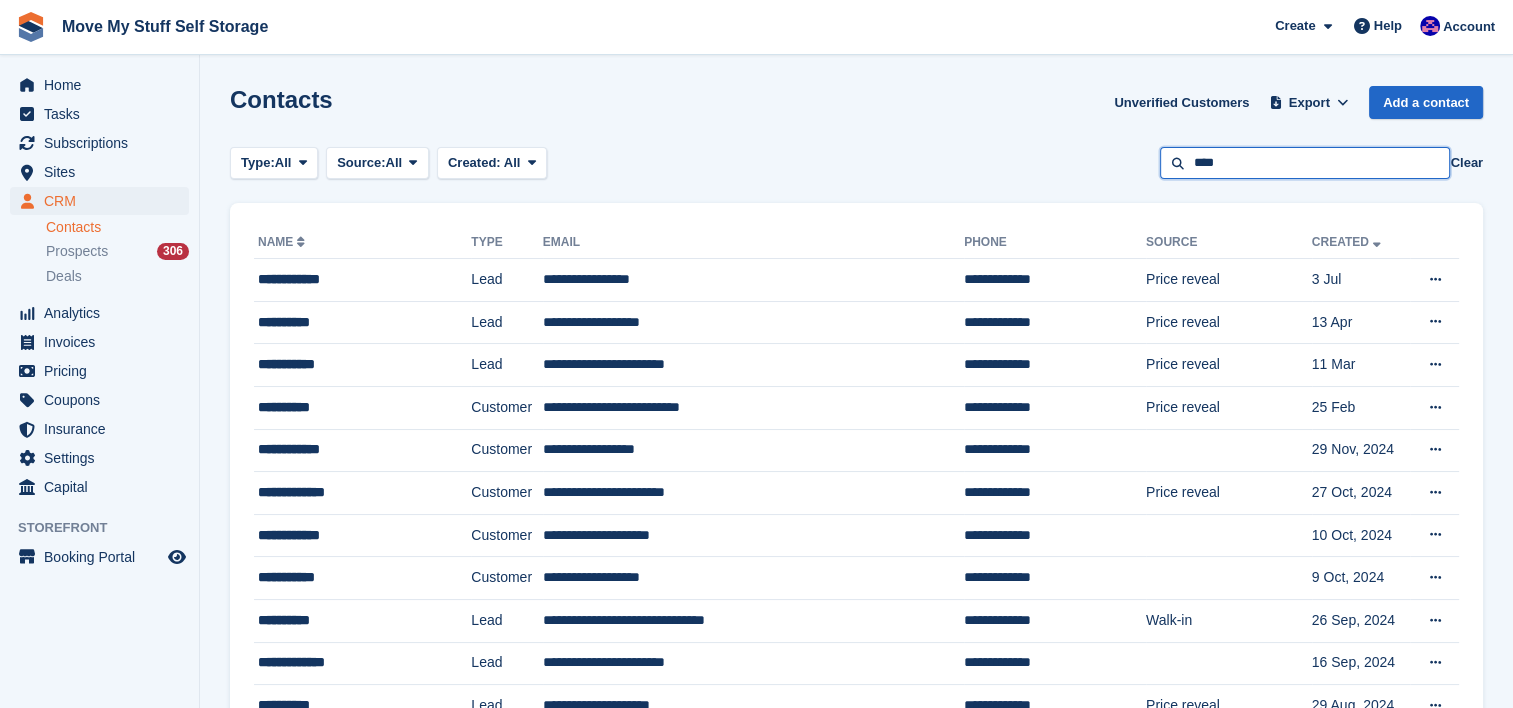 click on "****" at bounding box center (1305, 163) 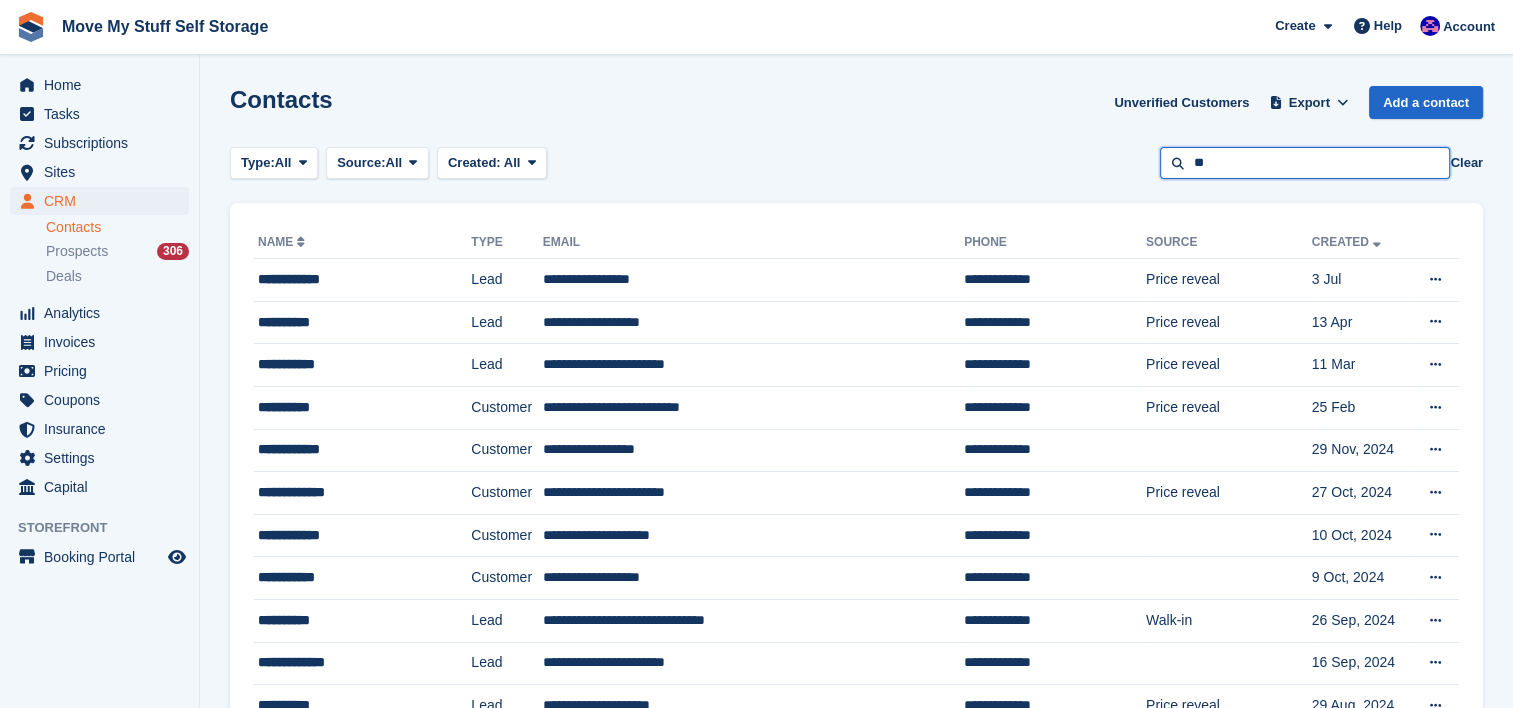 type on "*" 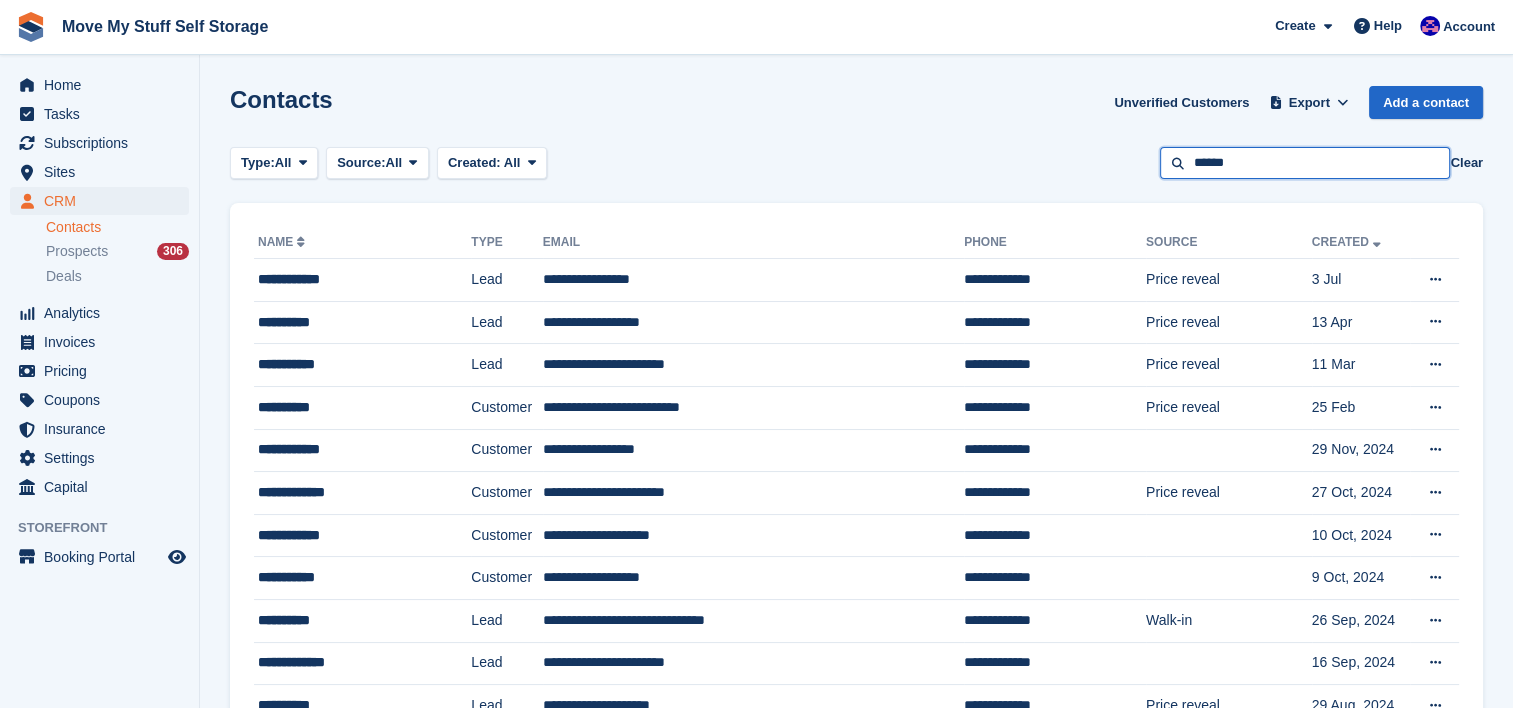 type on "******" 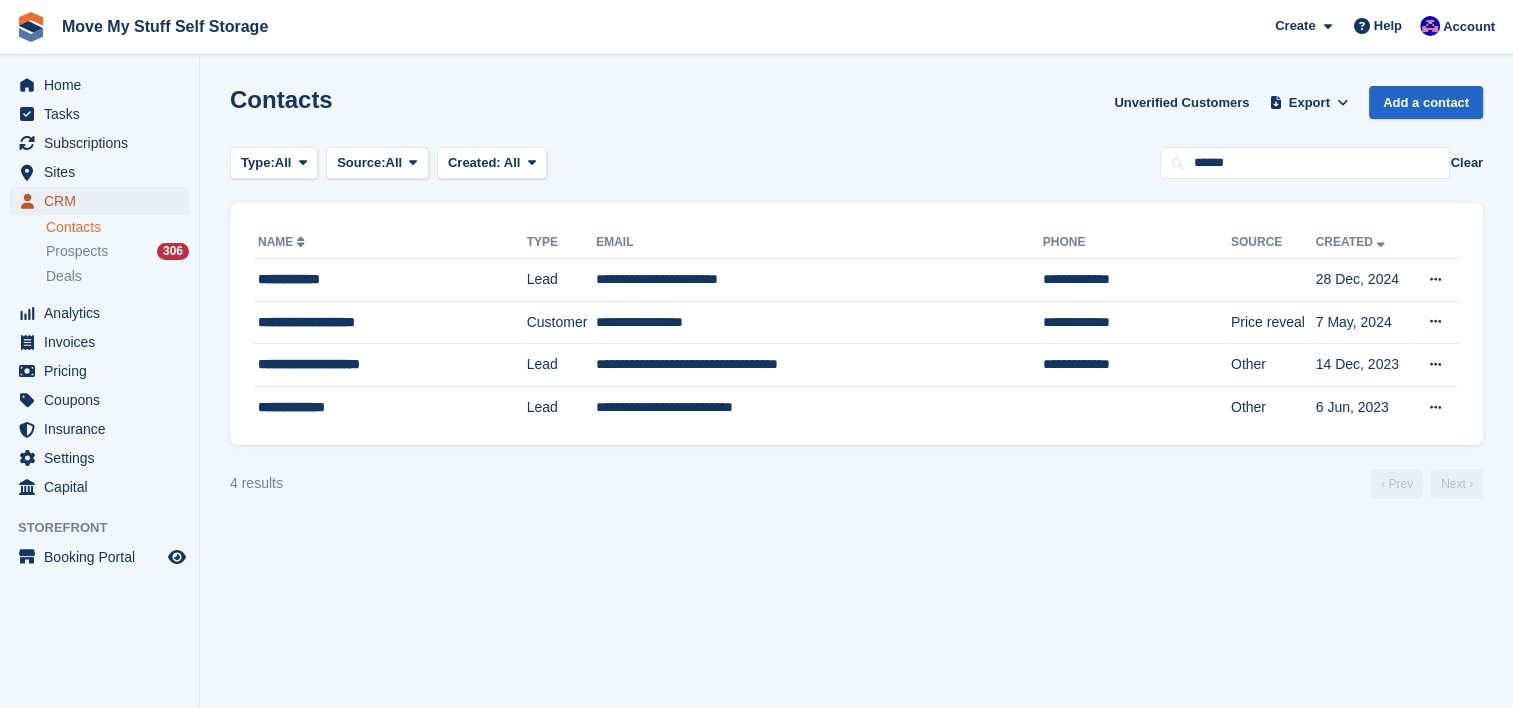 click on "CRM" at bounding box center (104, 201) 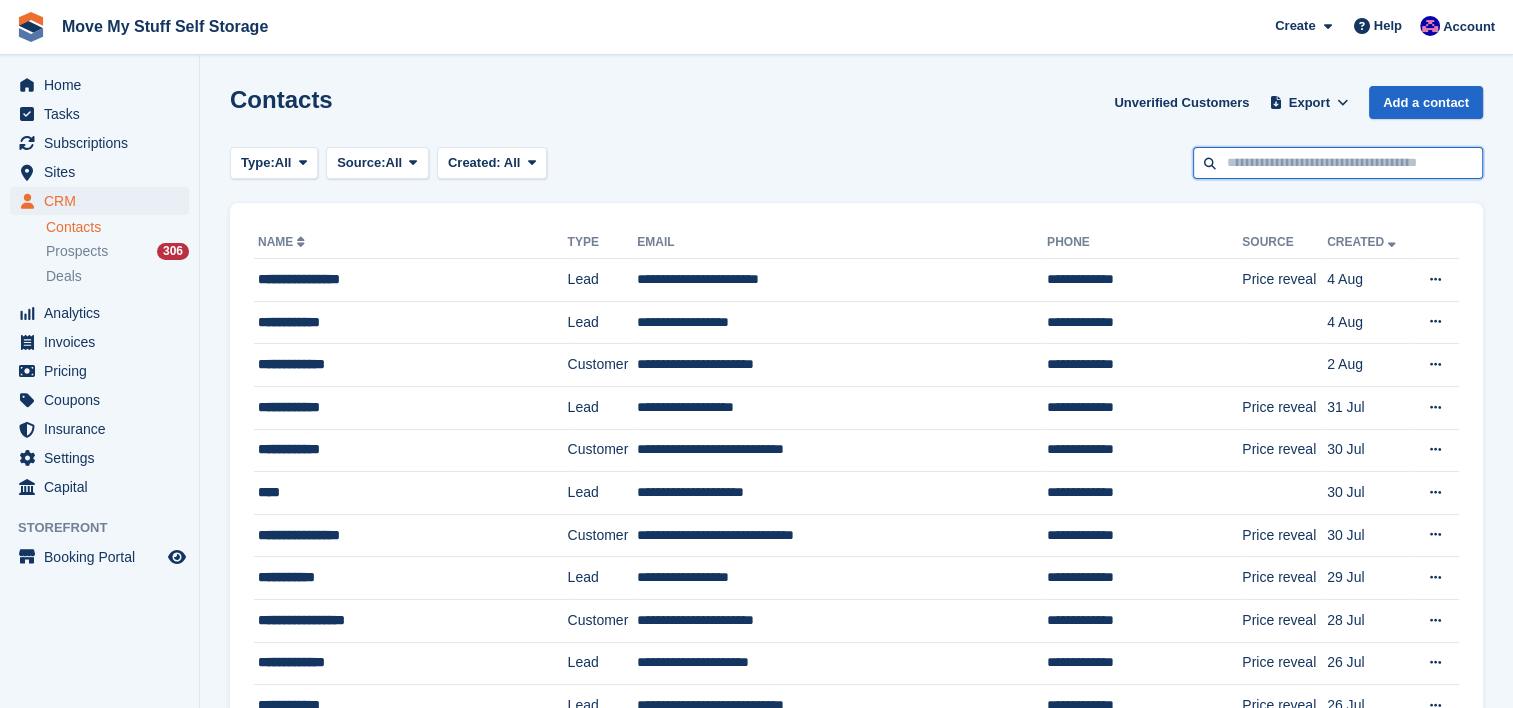 click at bounding box center [1338, 163] 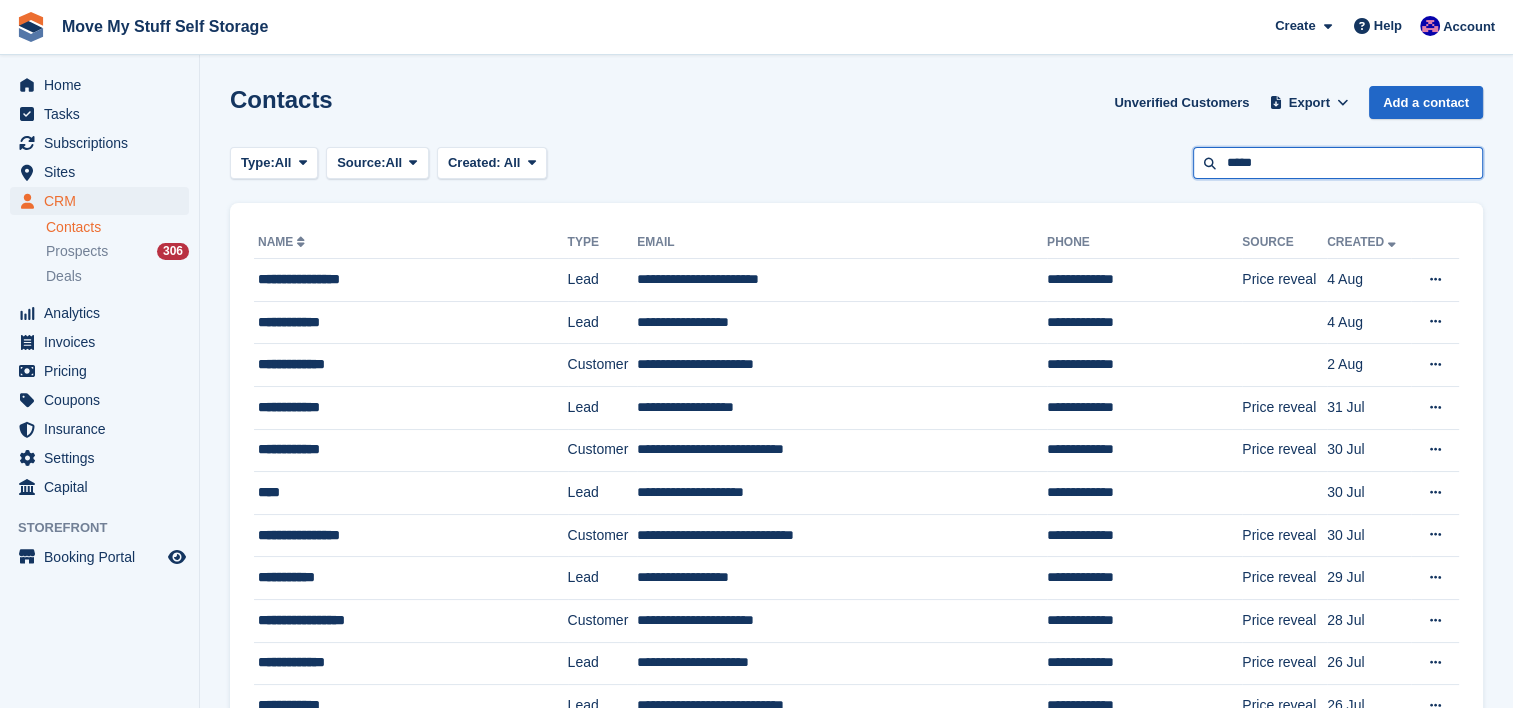 type on "*****" 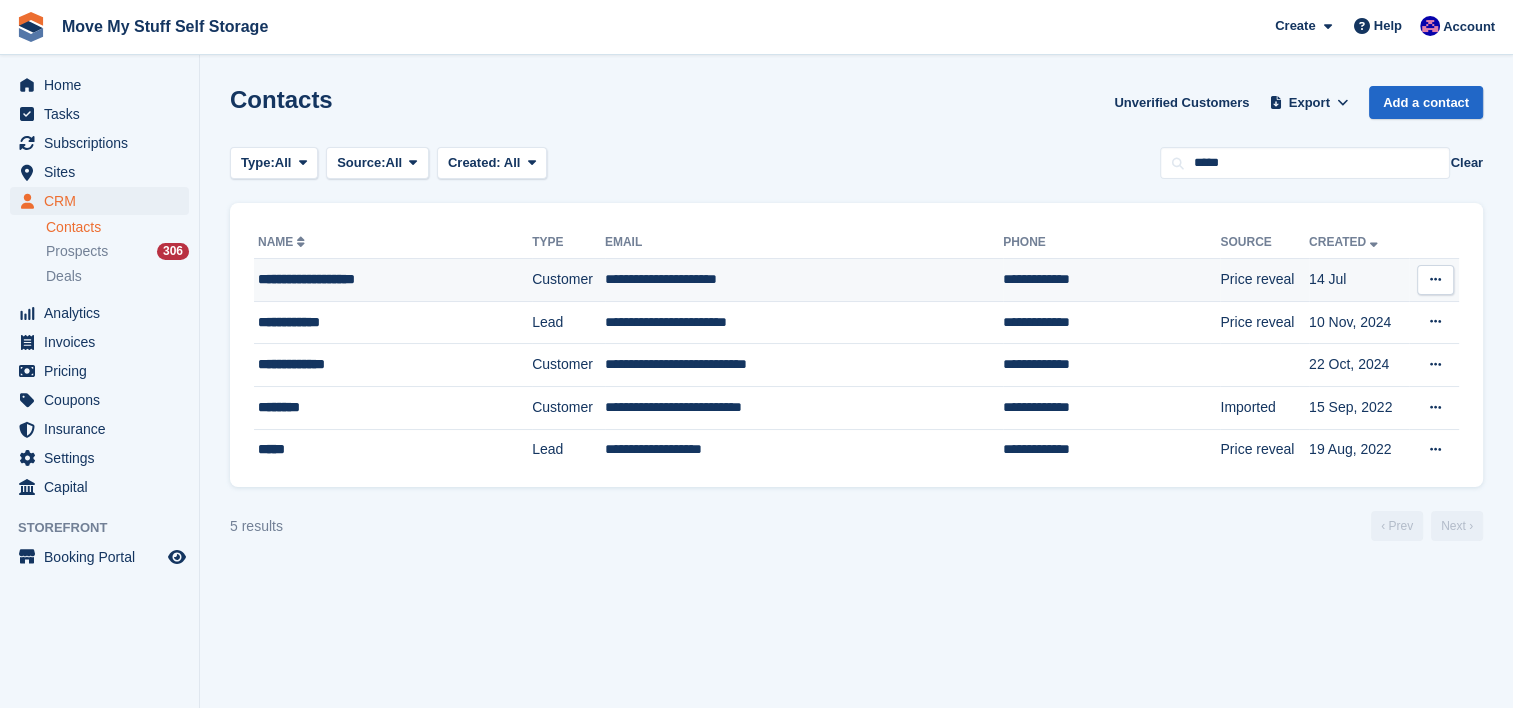 click on "**********" at bounding box center (804, 280) 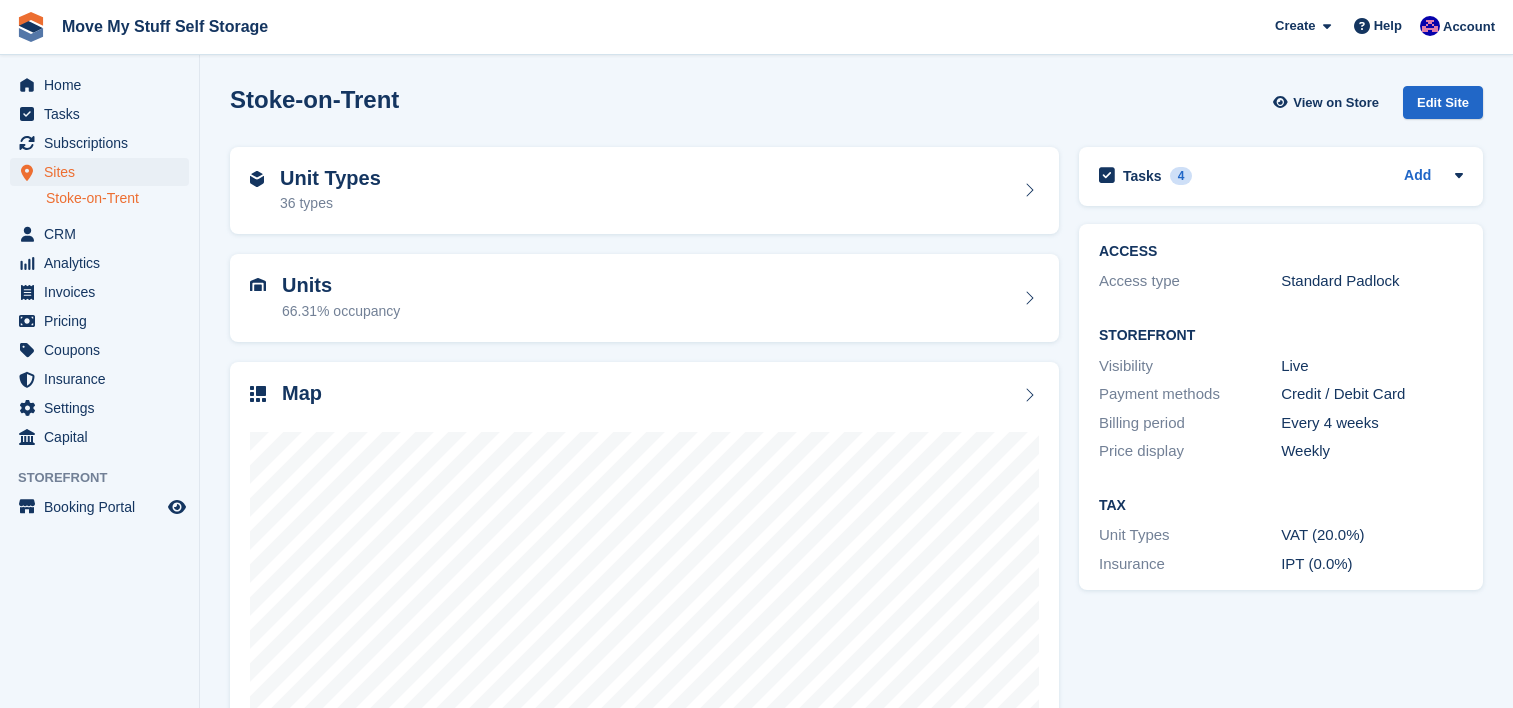 scroll, scrollTop: 0, scrollLeft: 0, axis: both 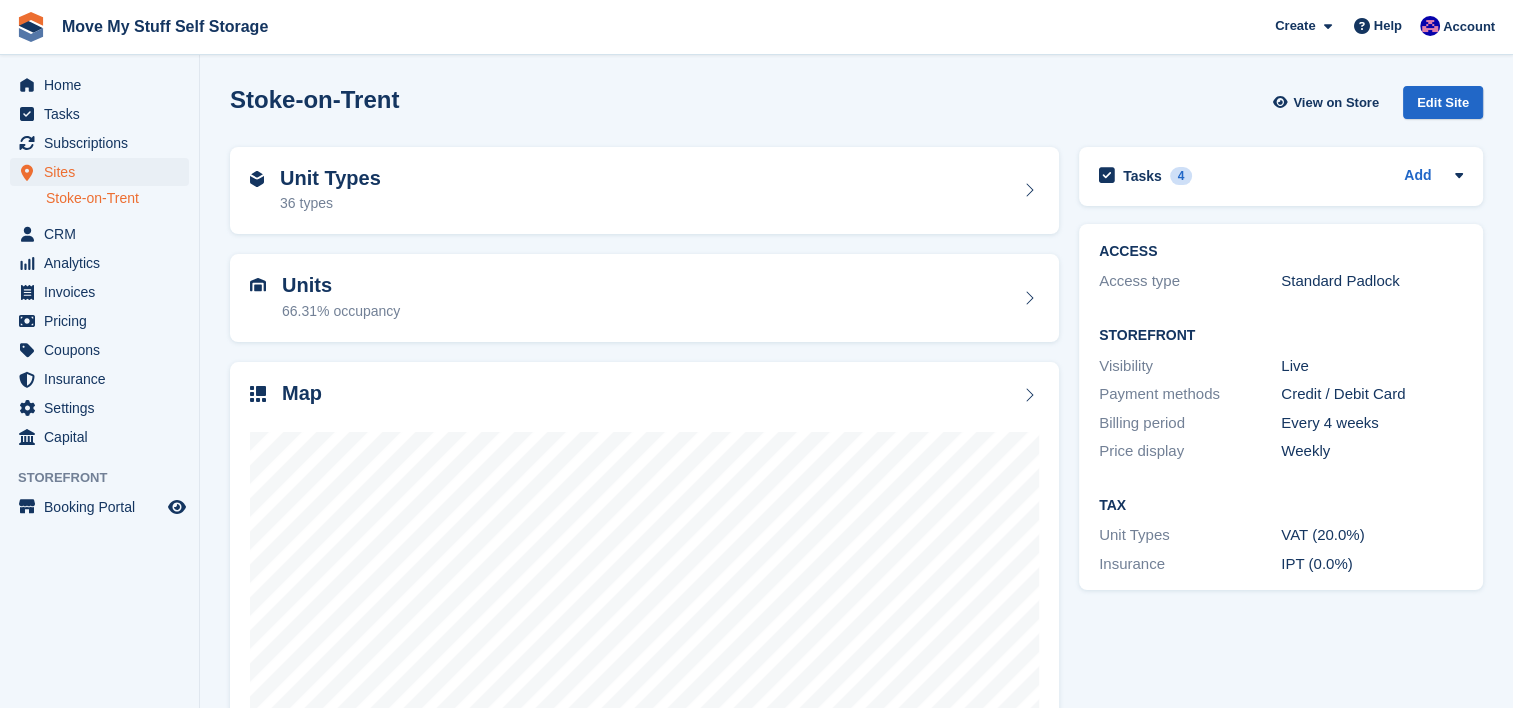 click on "Unit Types
36 types" at bounding box center [644, 191] 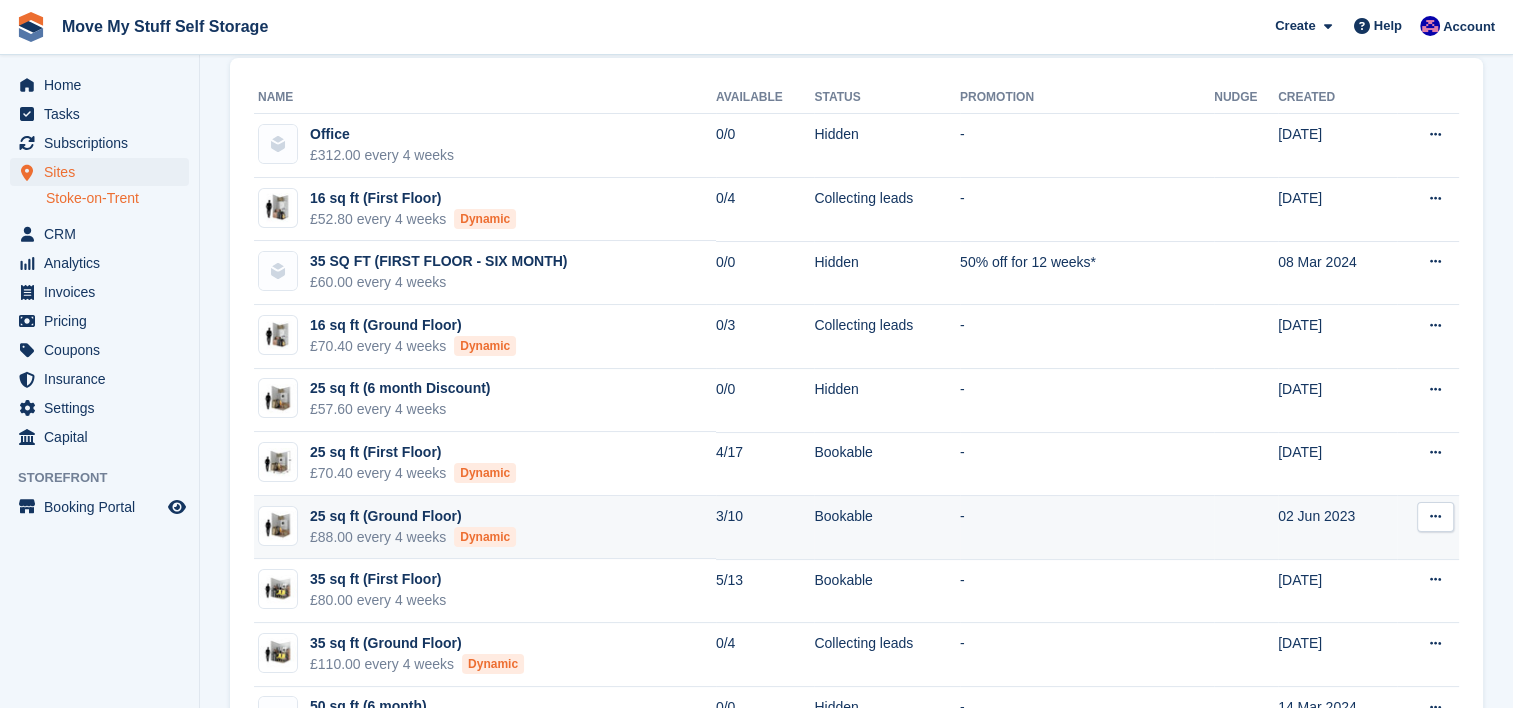 scroll, scrollTop: 0, scrollLeft: 0, axis: both 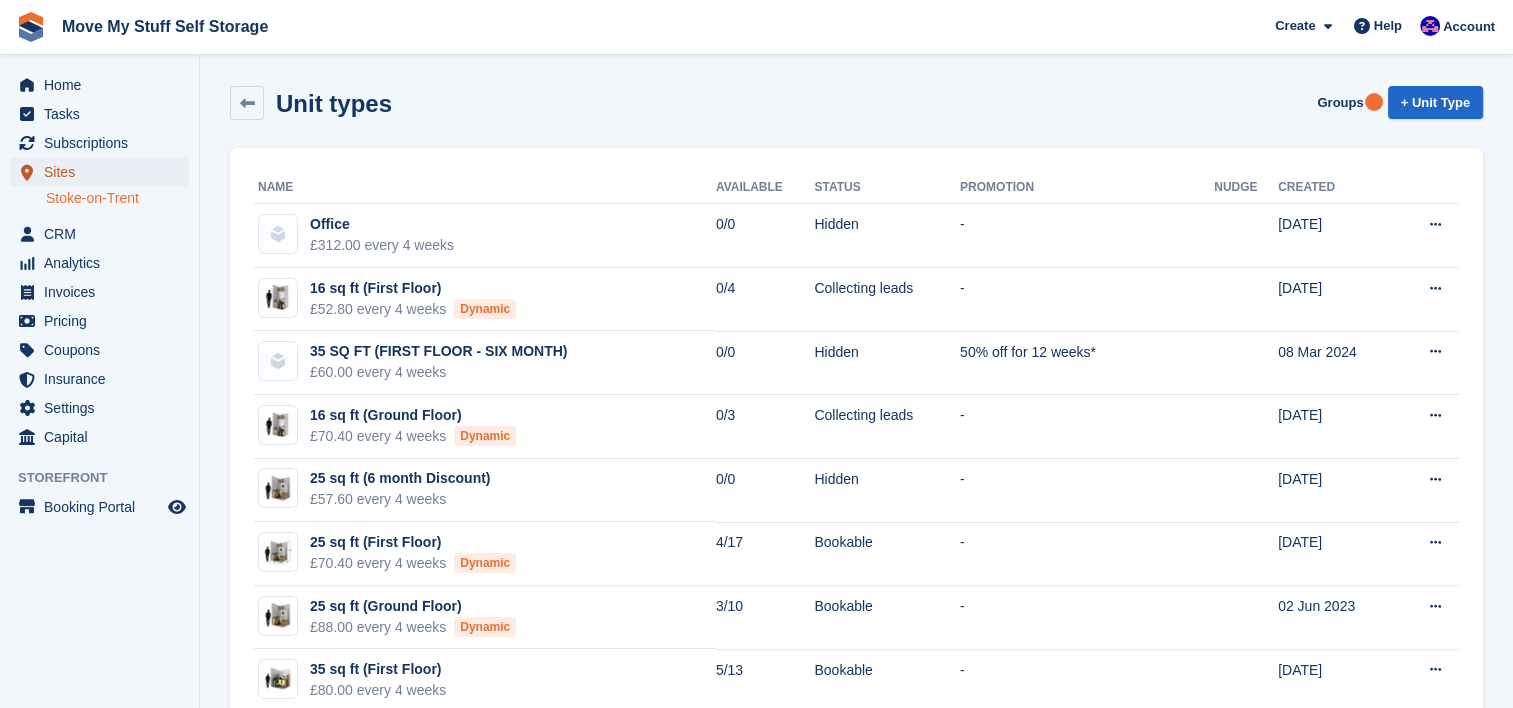 click on "Sites" at bounding box center (104, 172) 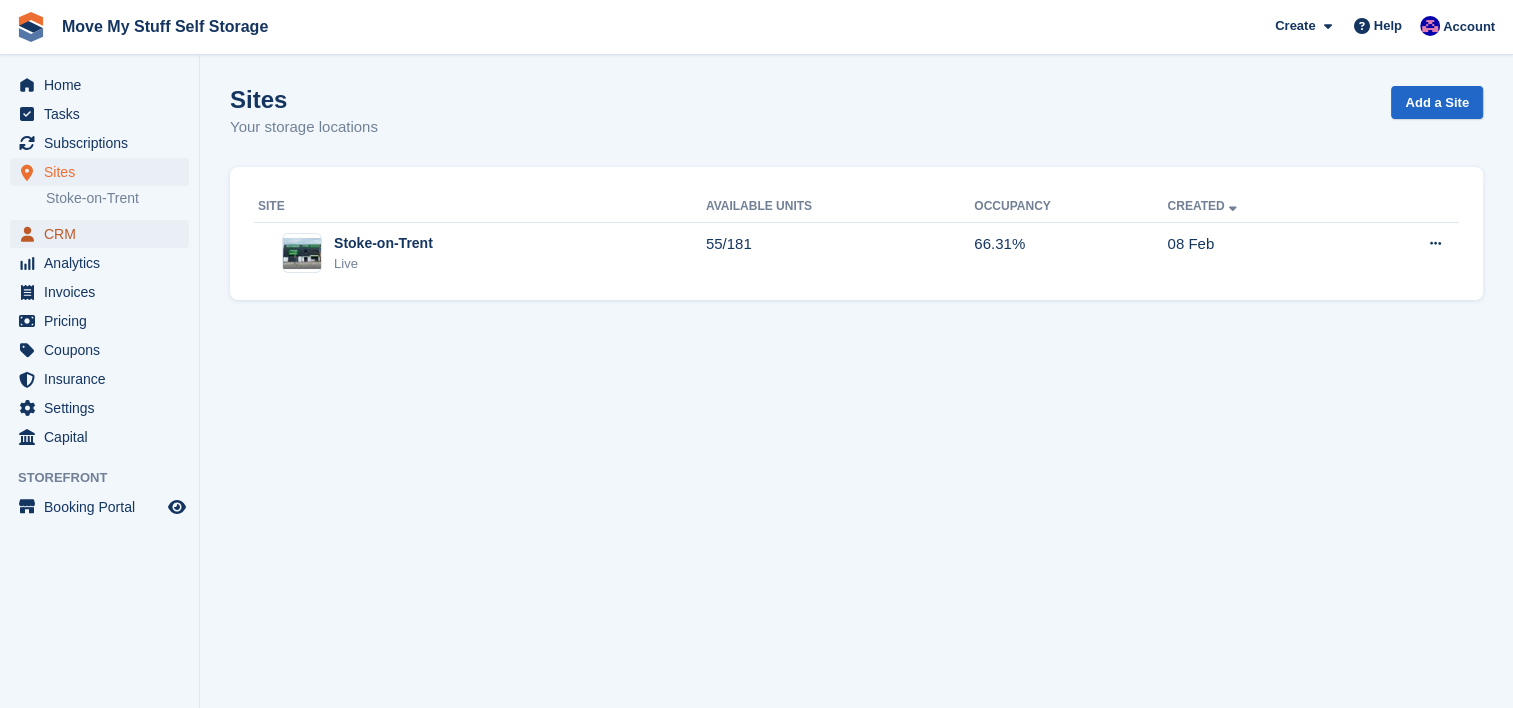 click on "CRM" at bounding box center [104, 234] 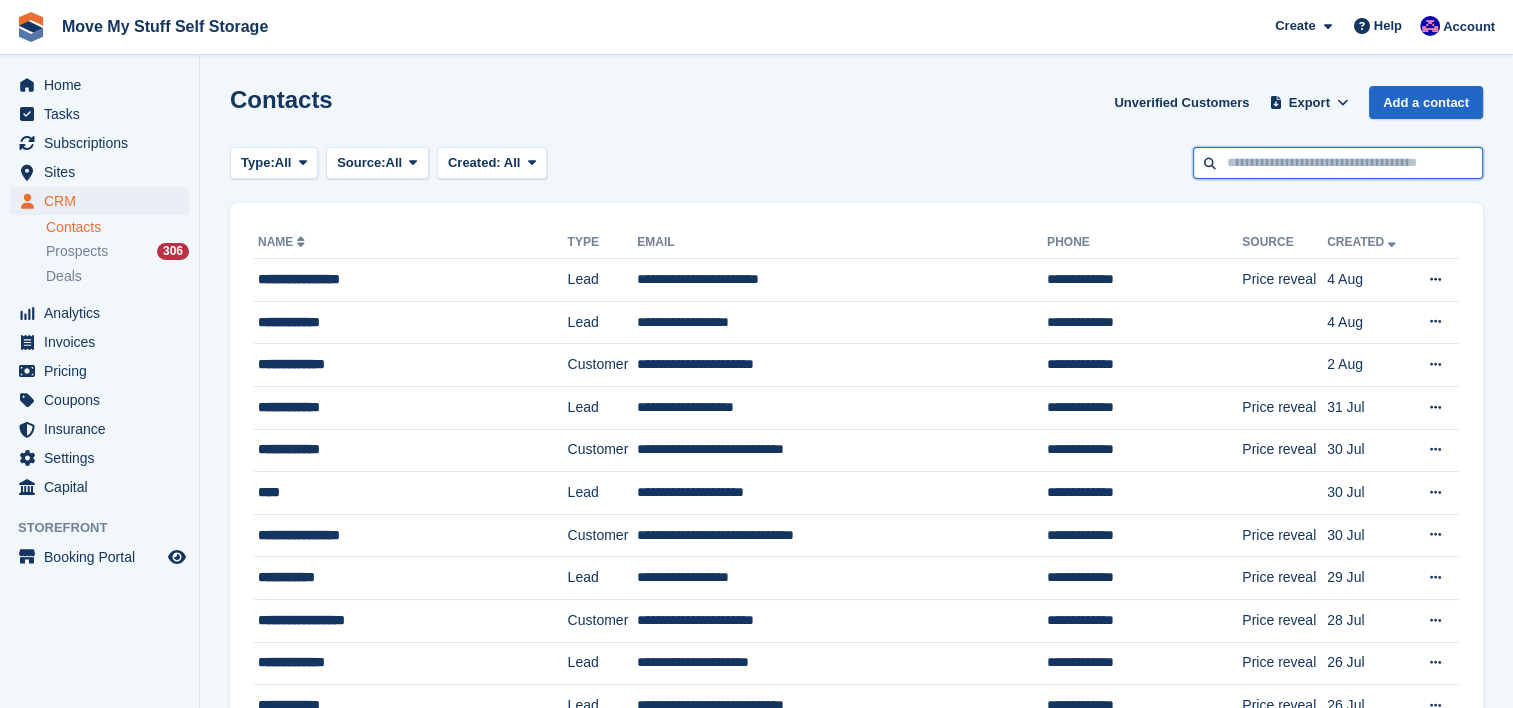 click at bounding box center (1338, 163) 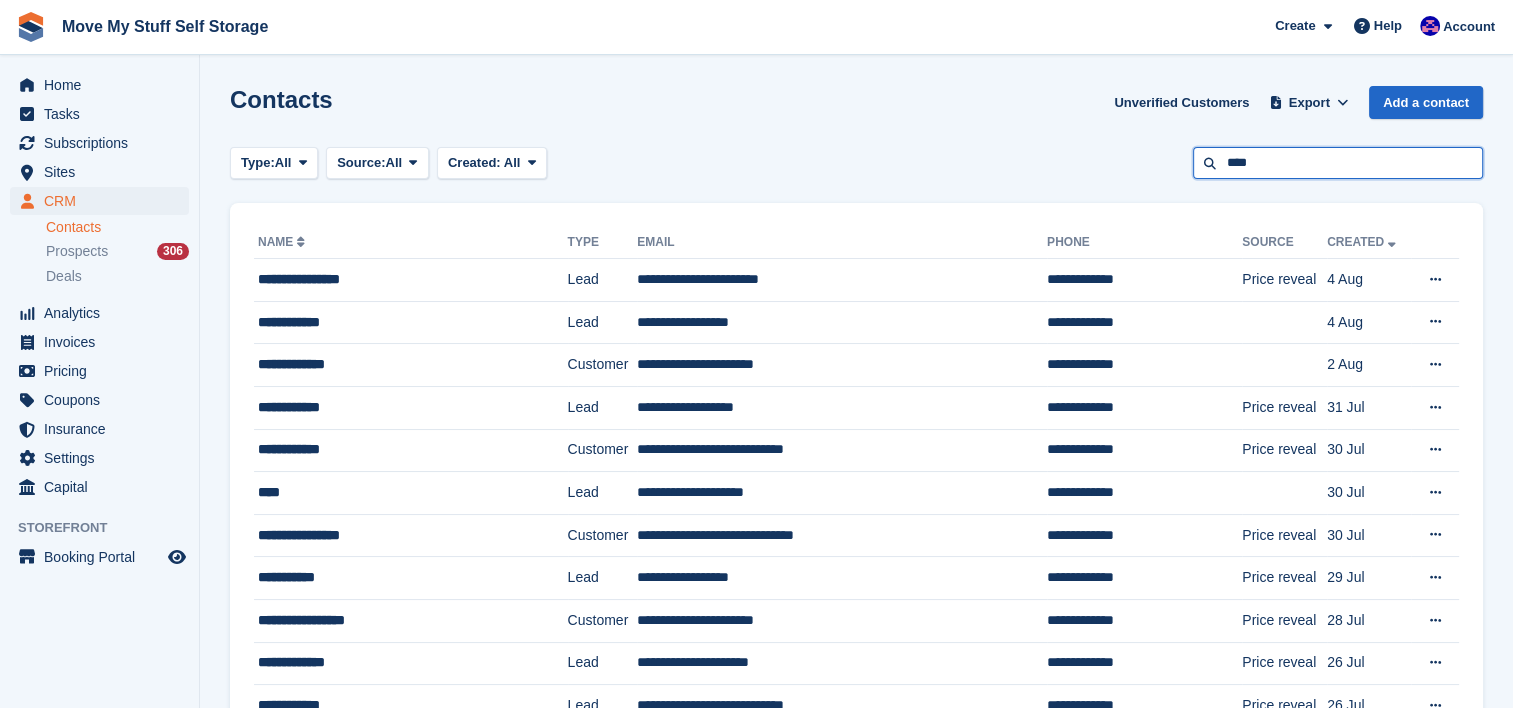 type on "****" 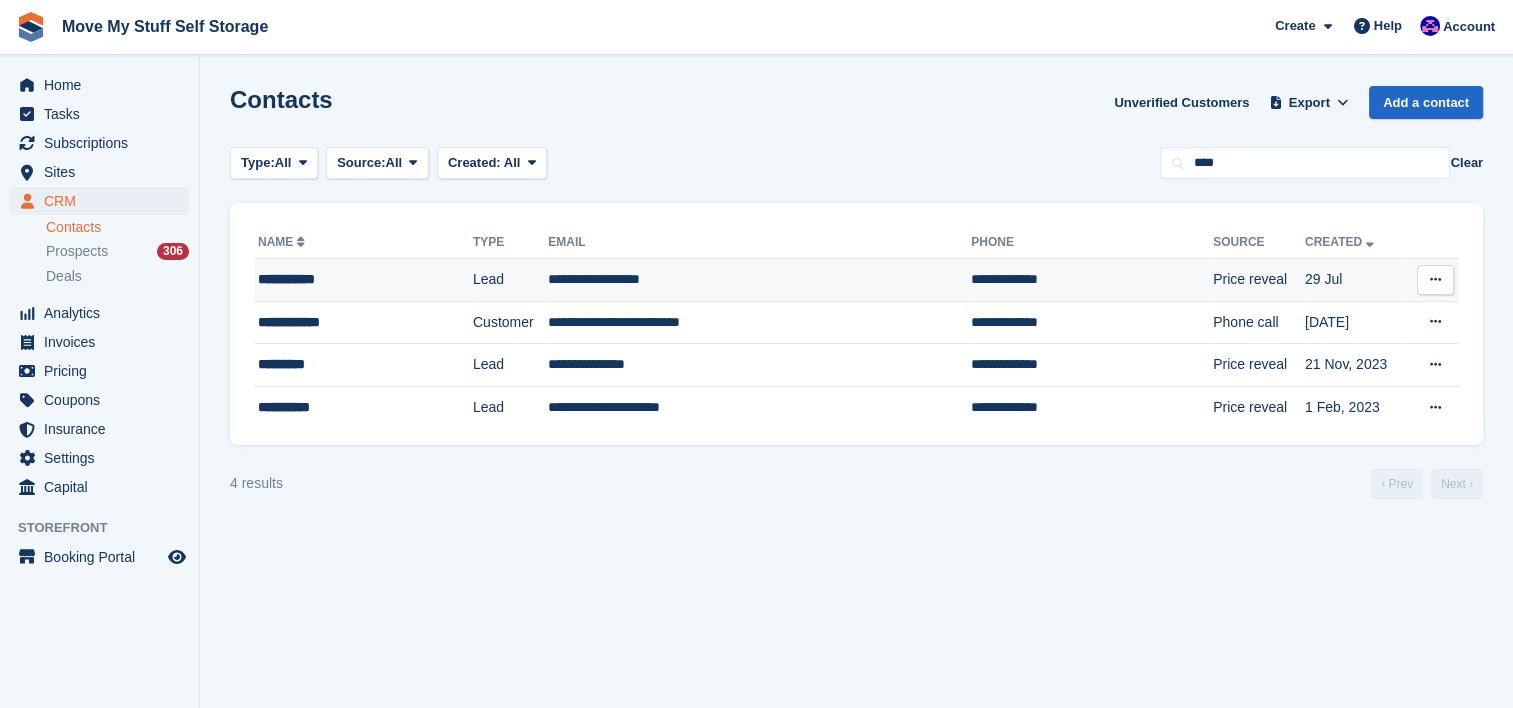 click on "**********" at bounding box center (759, 280) 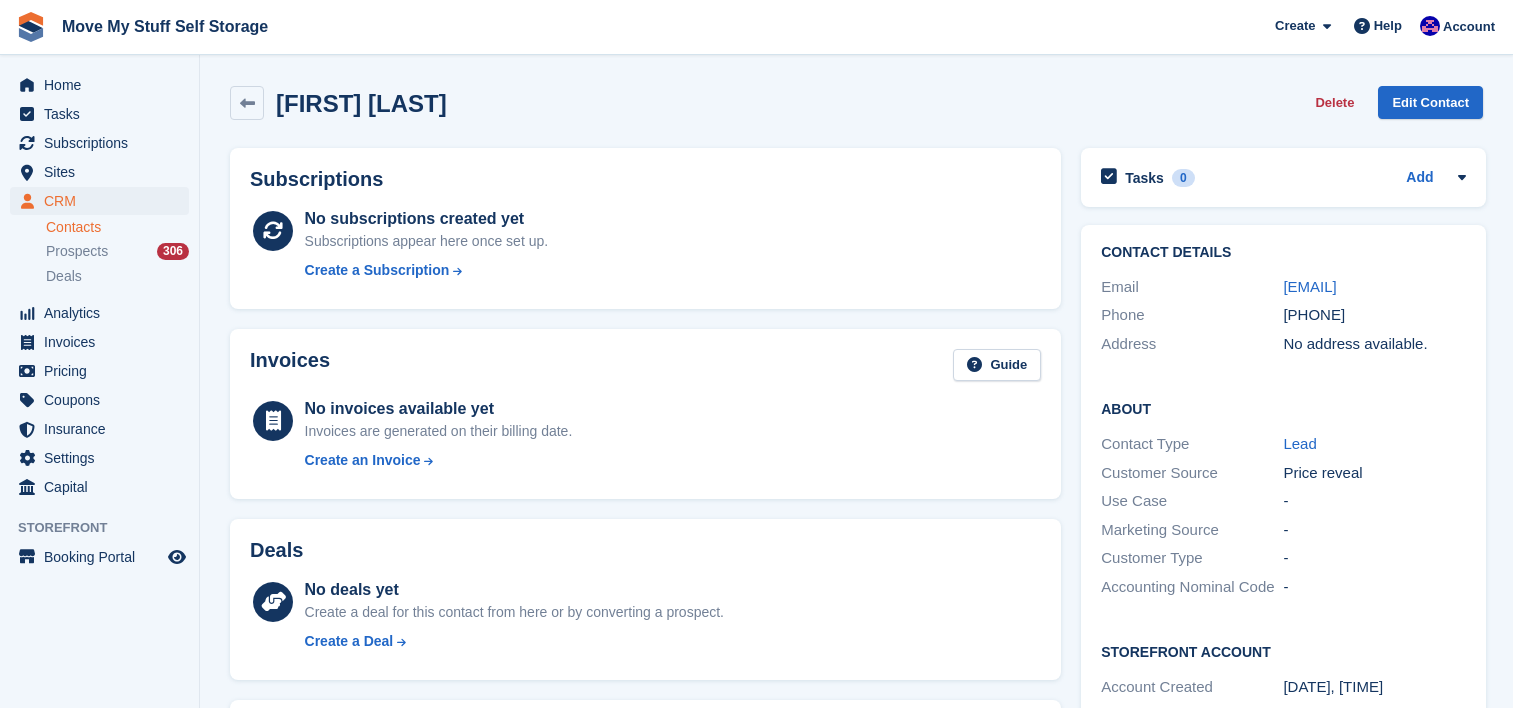 scroll, scrollTop: 801, scrollLeft: 0, axis: vertical 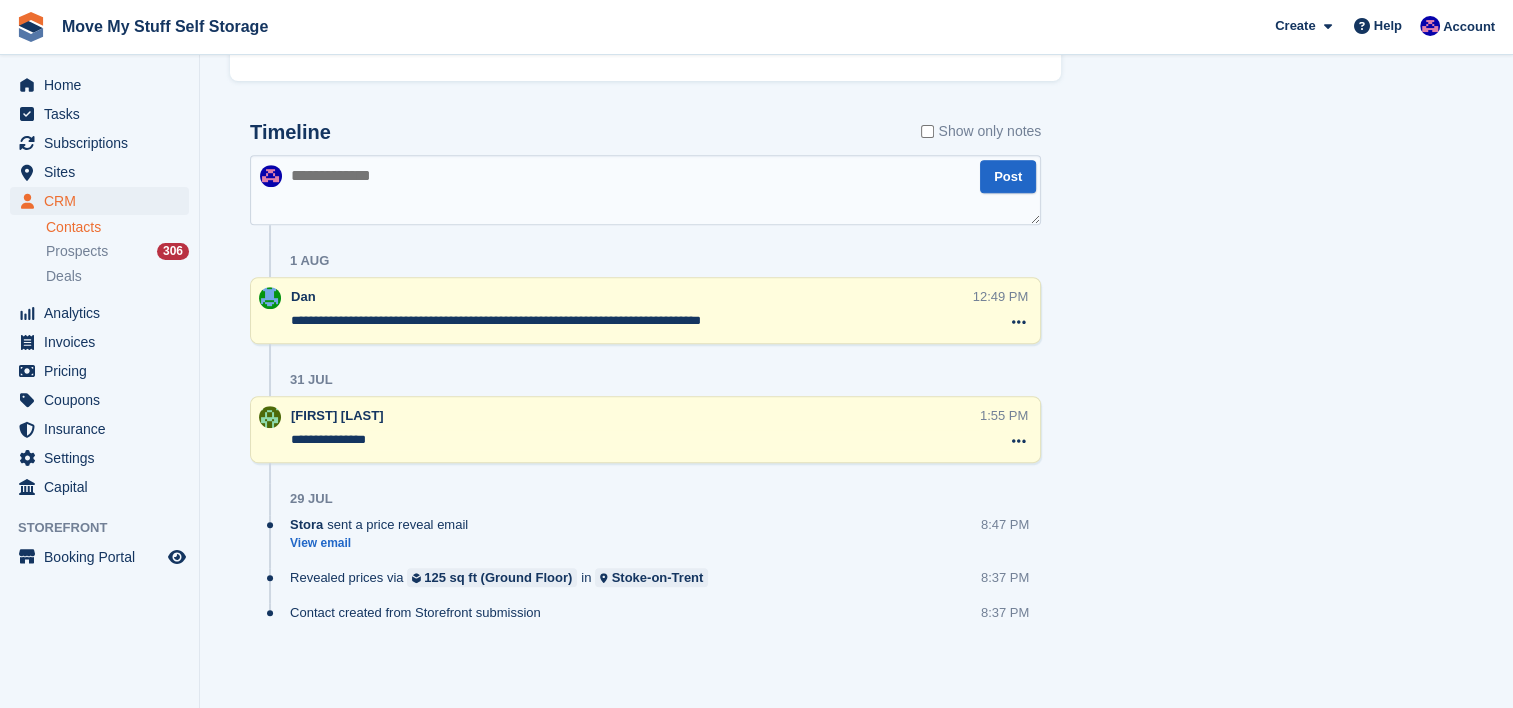 click at bounding box center [645, 354] 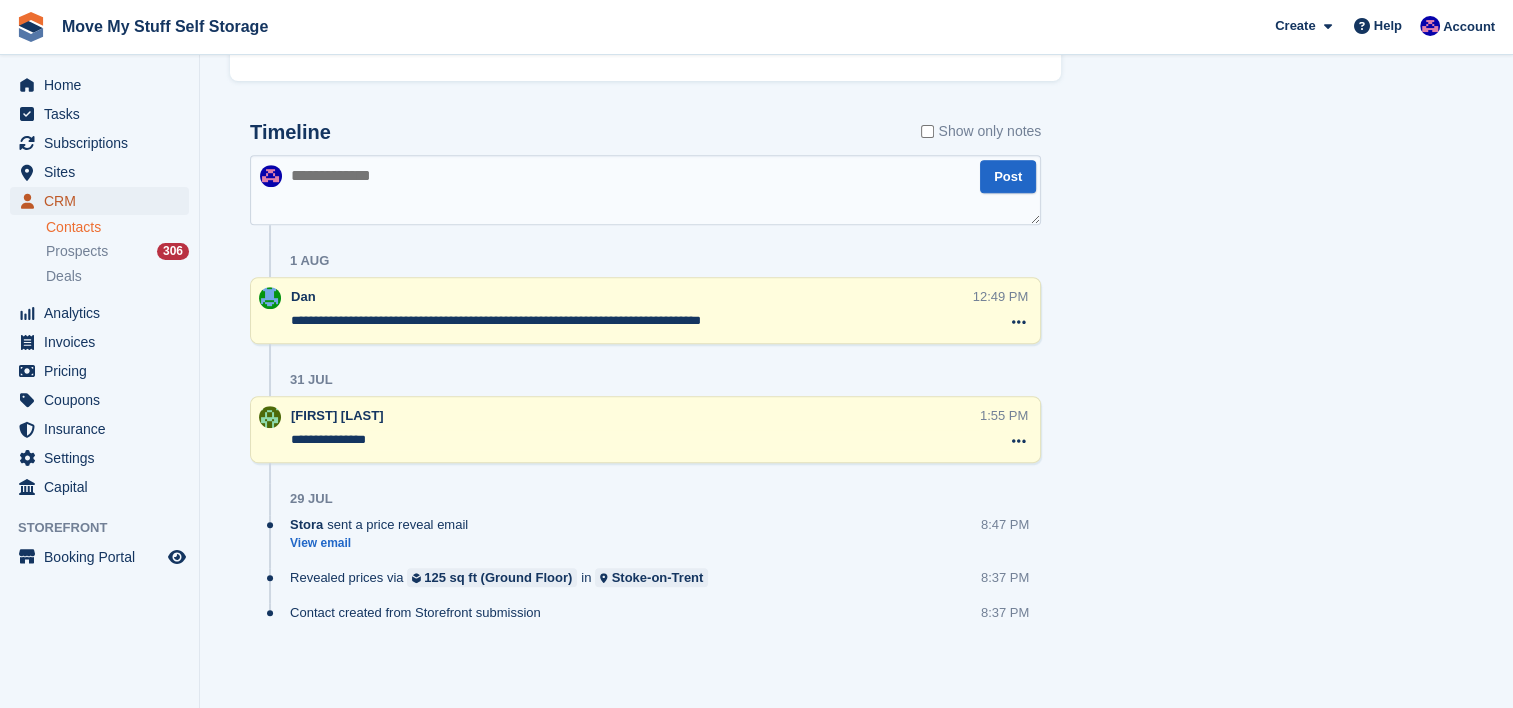 click on "CRM" at bounding box center (99, 201) 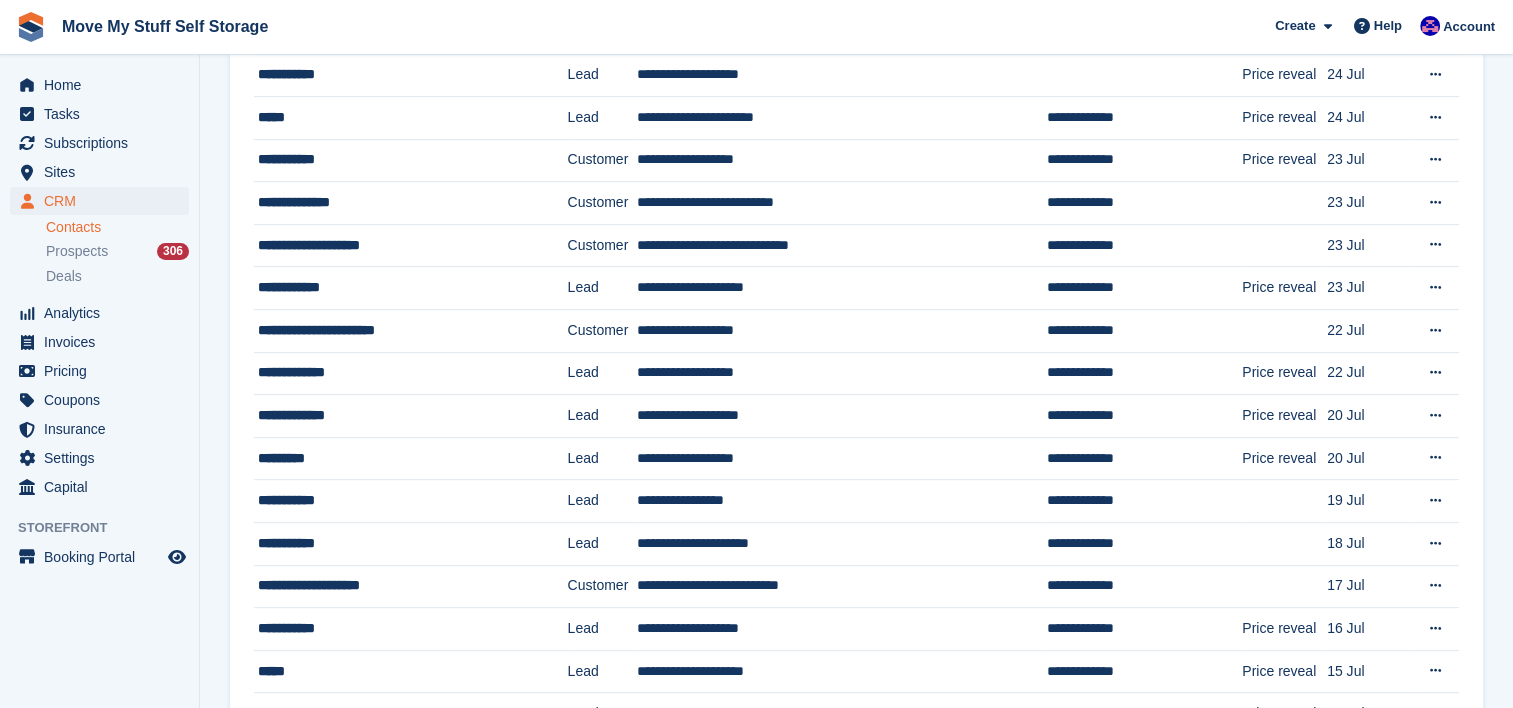 scroll, scrollTop: 0, scrollLeft: 0, axis: both 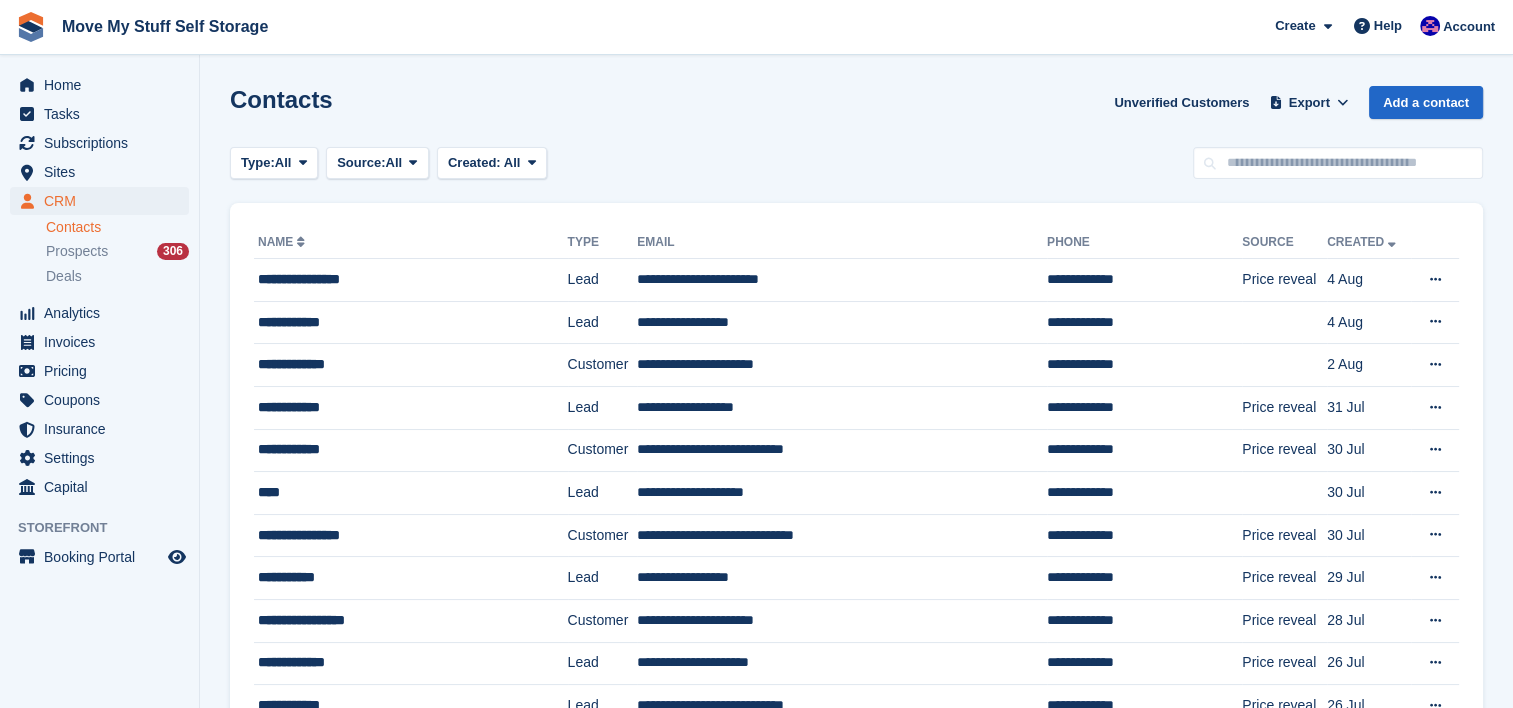 click on "Contacts
Unverified Customers
Export
Export Contacts
Export a CSV of all Contacts which match the current filters.
Please allow time for large exports.
Start Export
Add a contact
Type:
All
All
Lead
Customer
Source:
All
All
Storefront
Backoffice
Pre-Opening interest
Incomplete booking
Unit type interest
Price reveal
Quote requested
Storefront booking
Storefront pop-up form
External enquiry form
Phone call
Walk-in" at bounding box center [856, 1244] 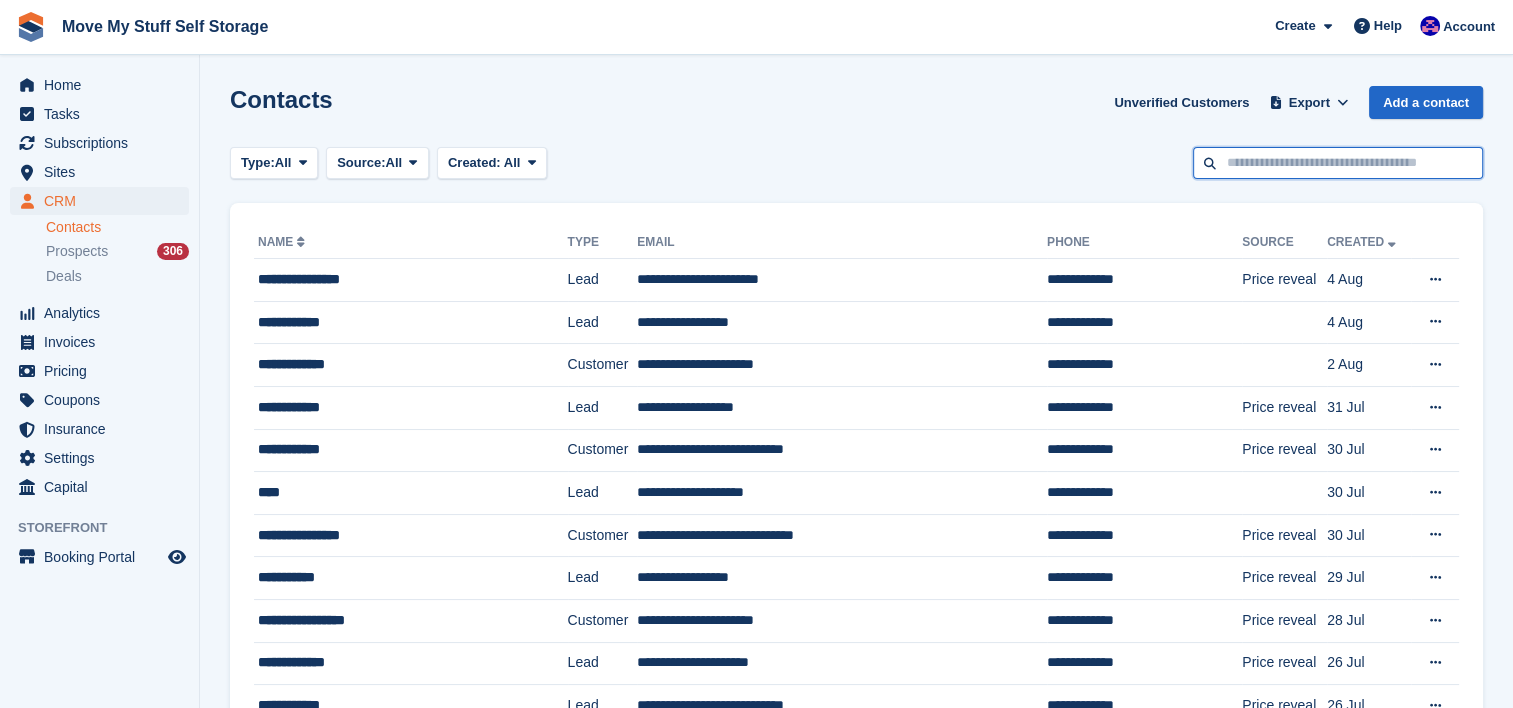 click at bounding box center [1338, 163] 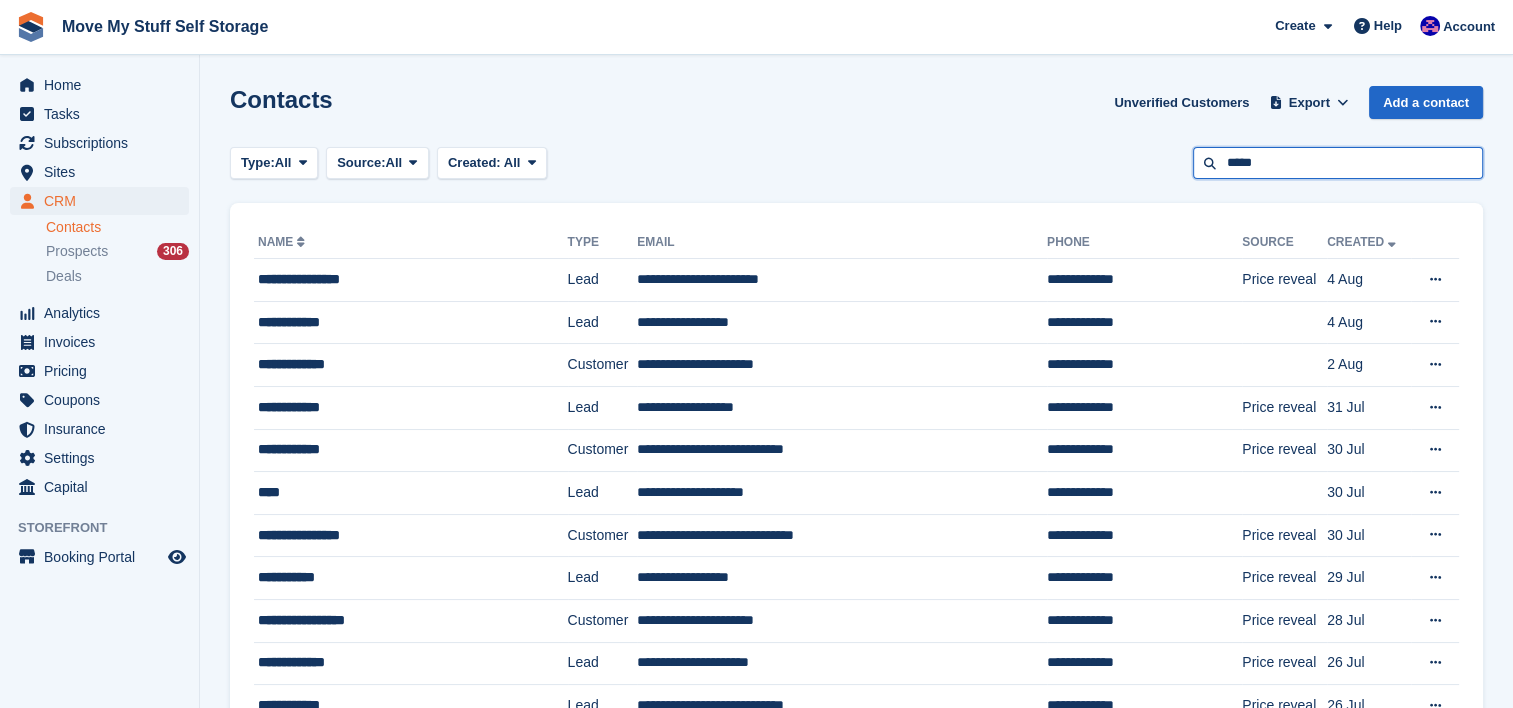 type on "*****" 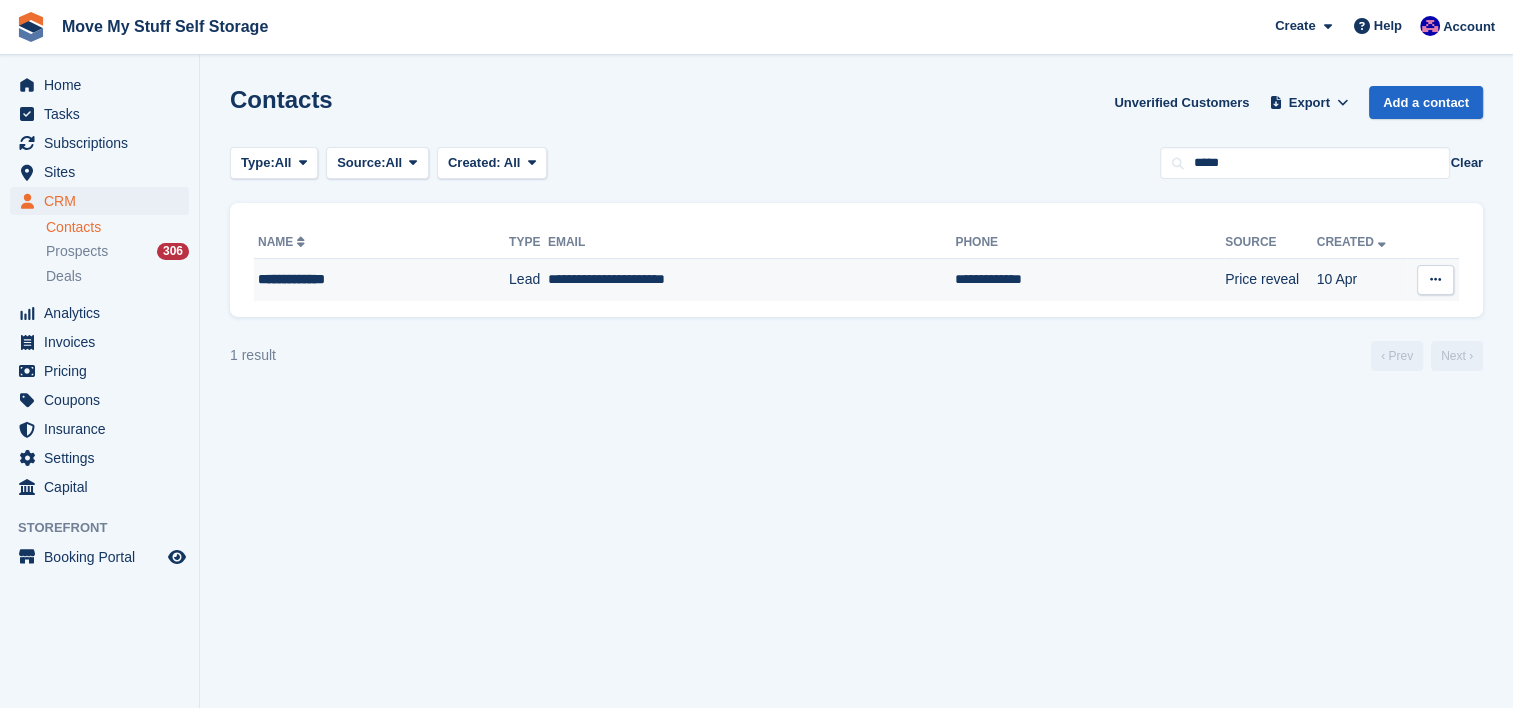 click on "**********" at bounding box center (752, 280) 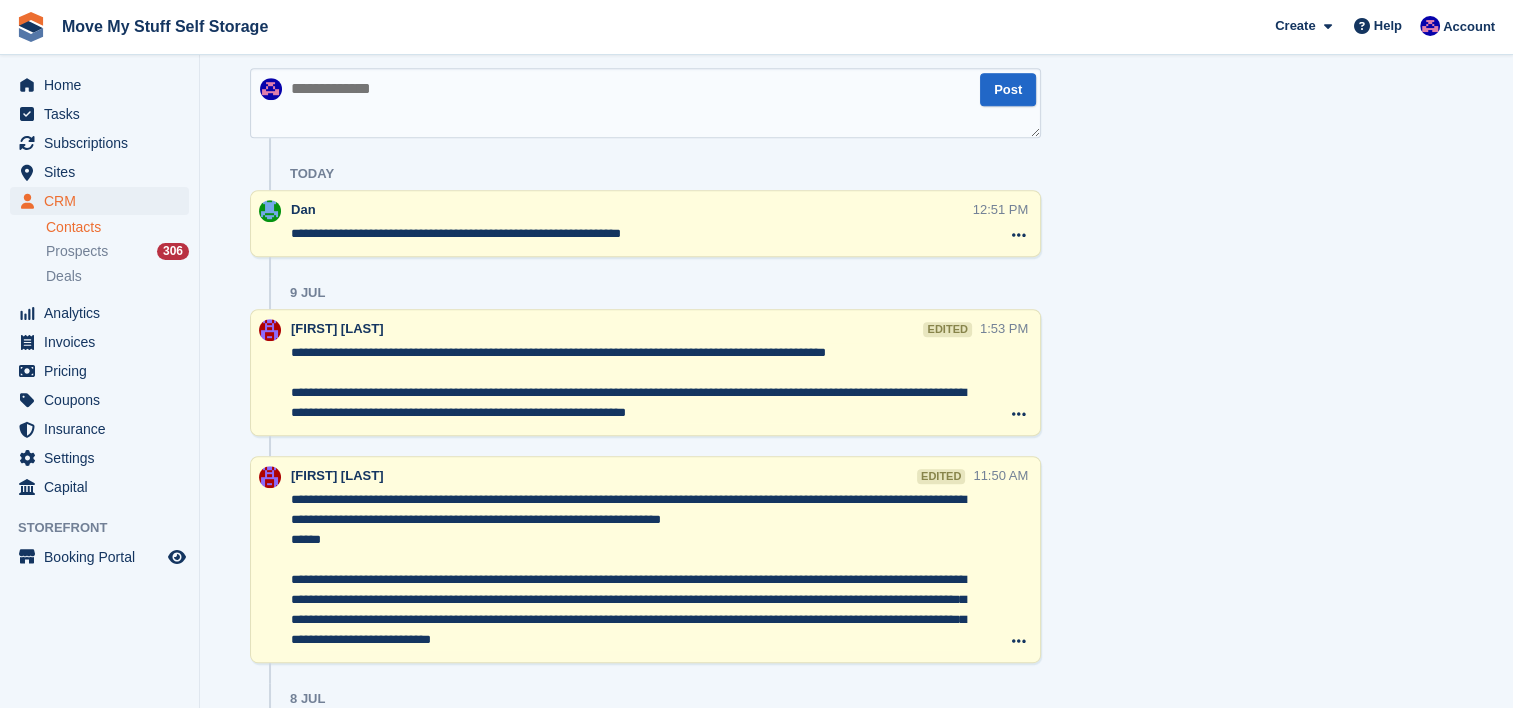 scroll, scrollTop: 624, scrollLeft: 0, axis: vertical 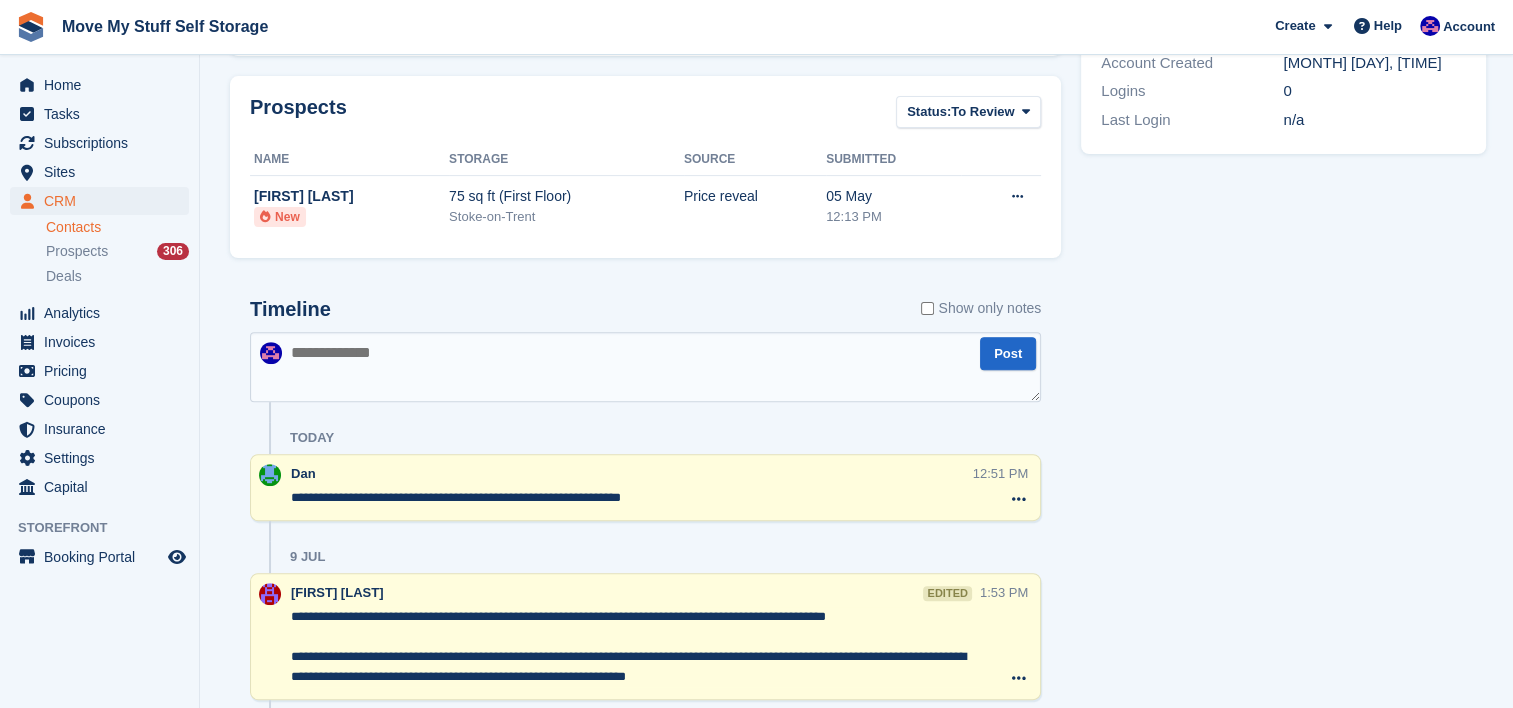 click on "**********" at bounding box center (645, 1529) 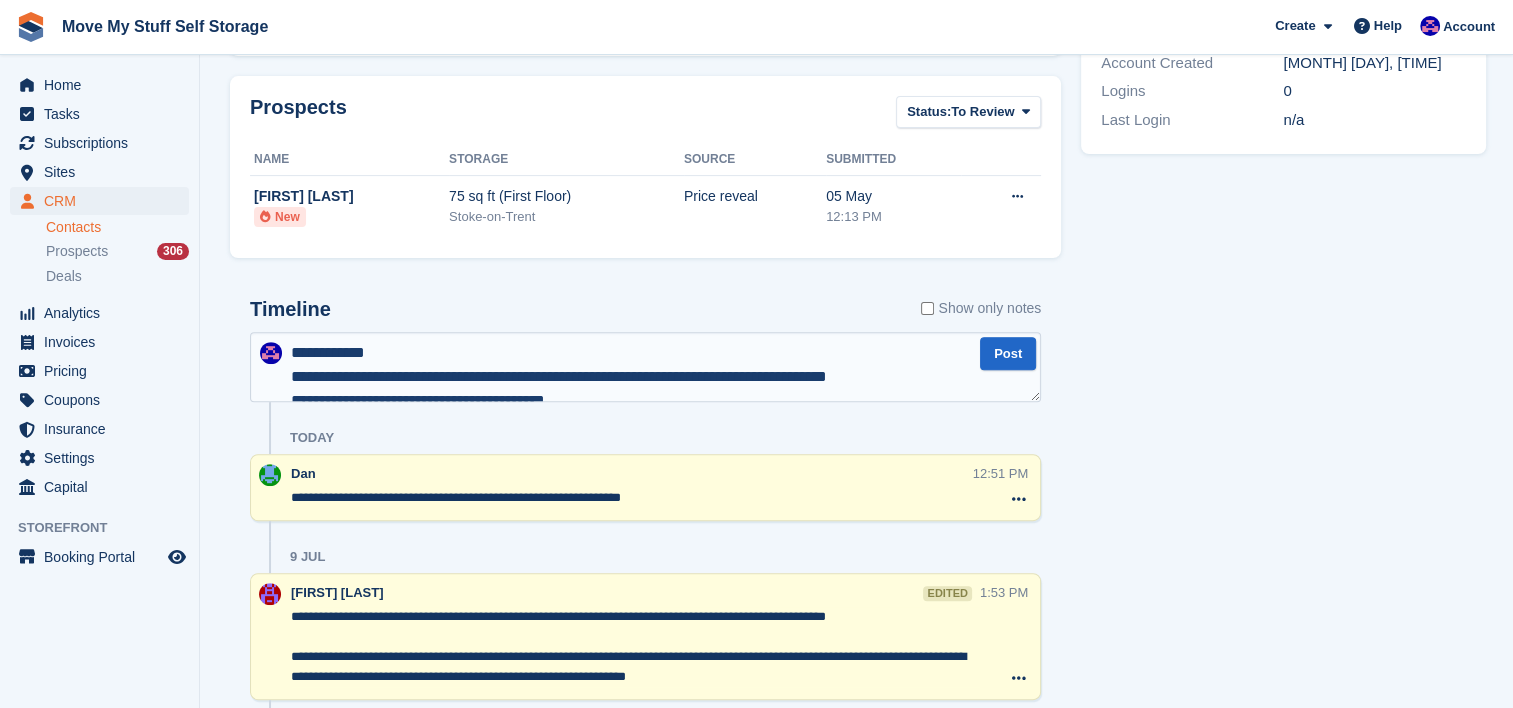 scroll, scrollTop: 59, scrollLeft: 0, axis: vertical 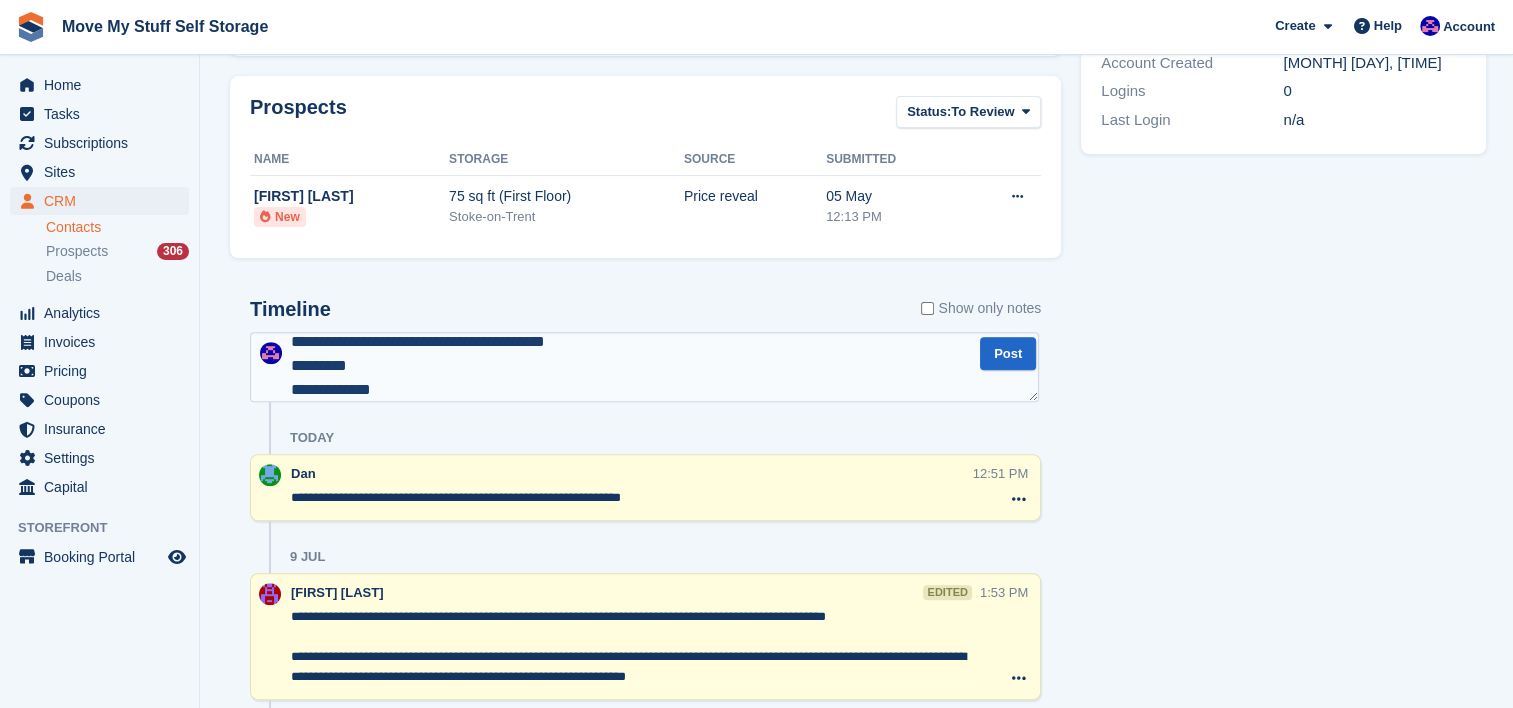 type on "**********" 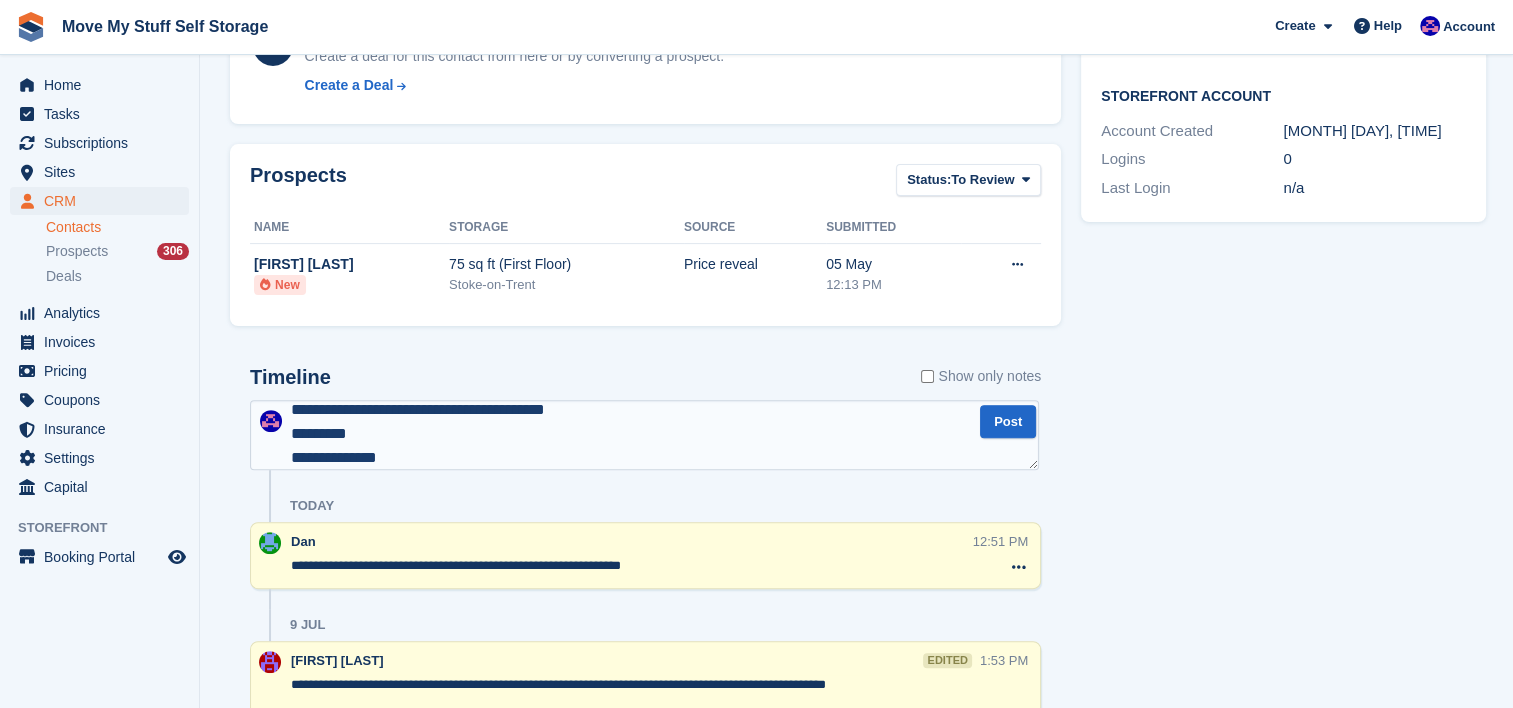 scroll, scrollTop: 632, scrollLeft: 0, axis: vertical 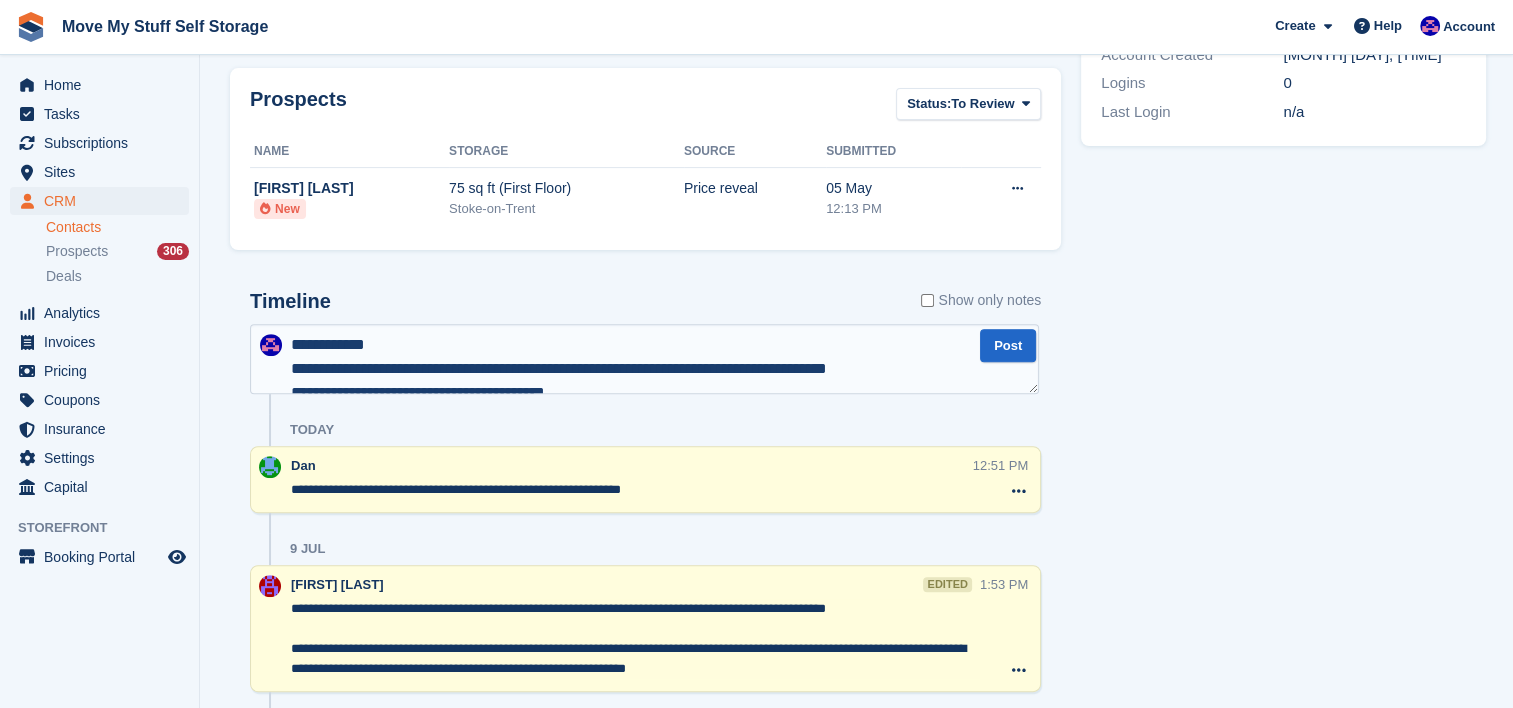 type 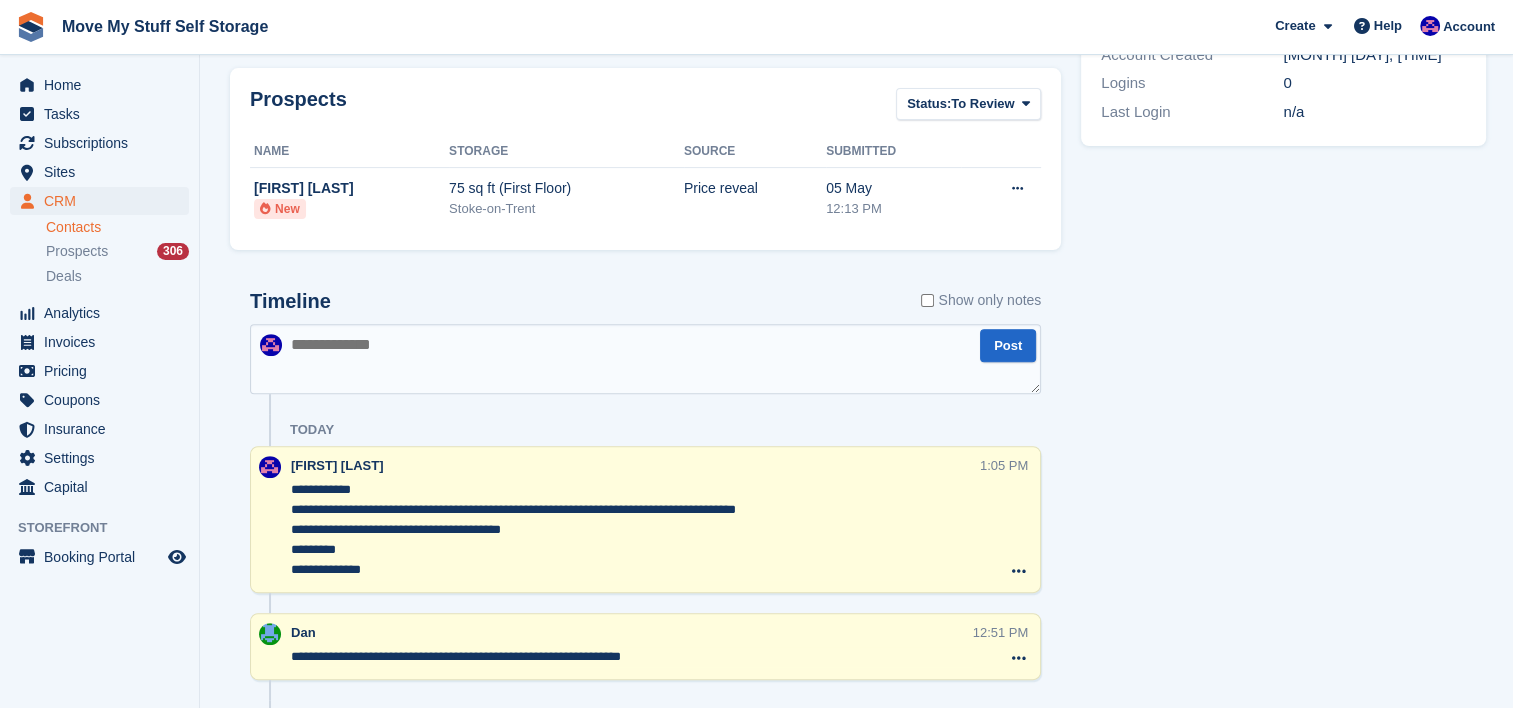click on "**********" at bounding box center [635, 530] 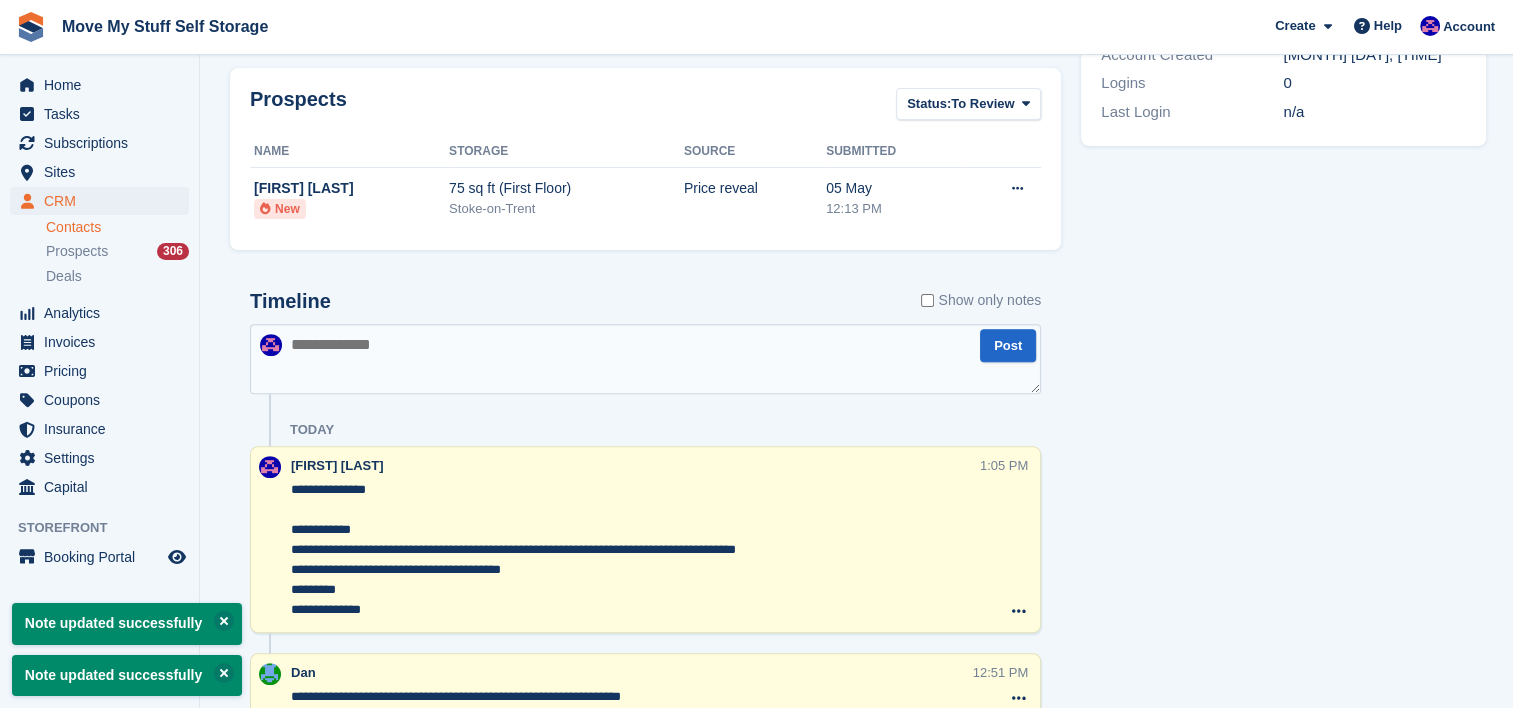 paste on "**********" 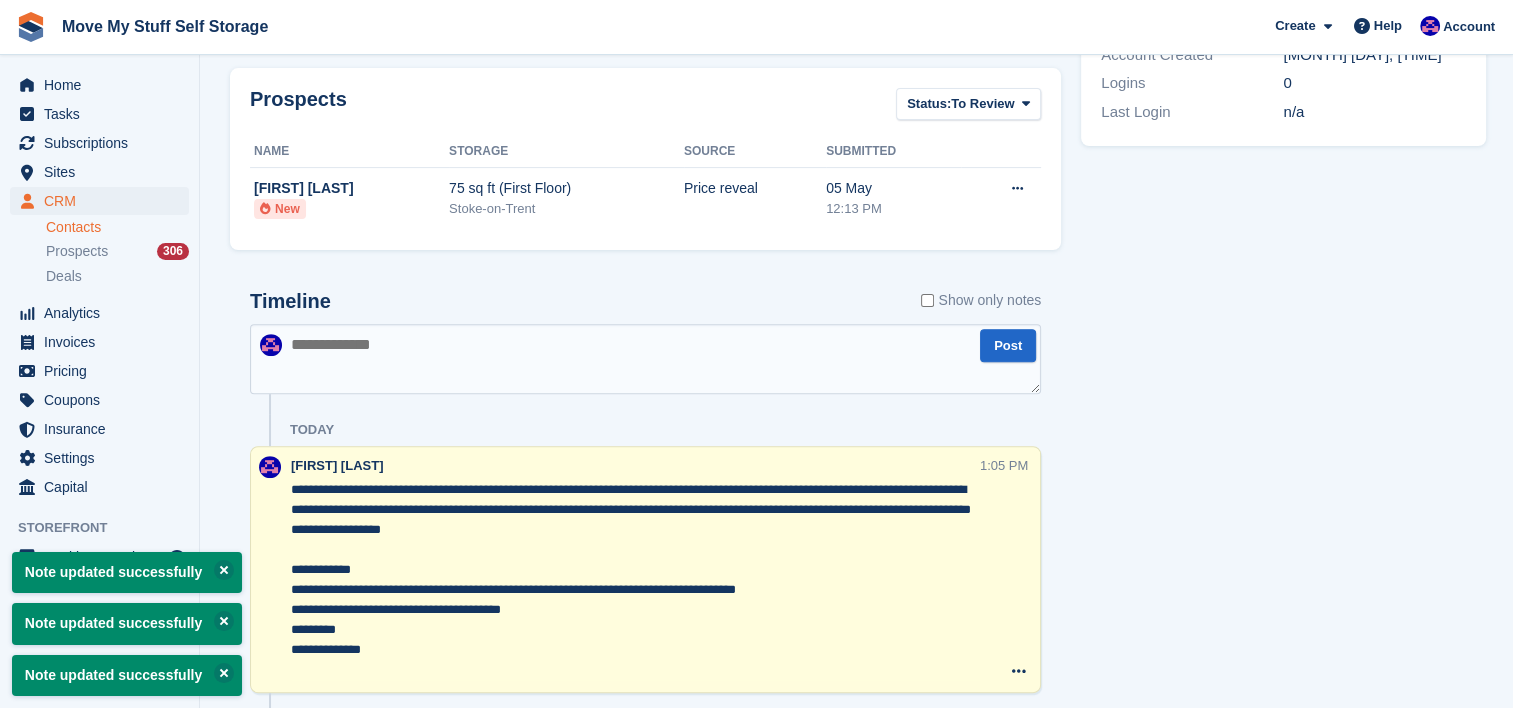 drag, startPoint x: 412, startPoint y: 548, endPoint x: 295, endPoint y: 553, distance: 117.10679 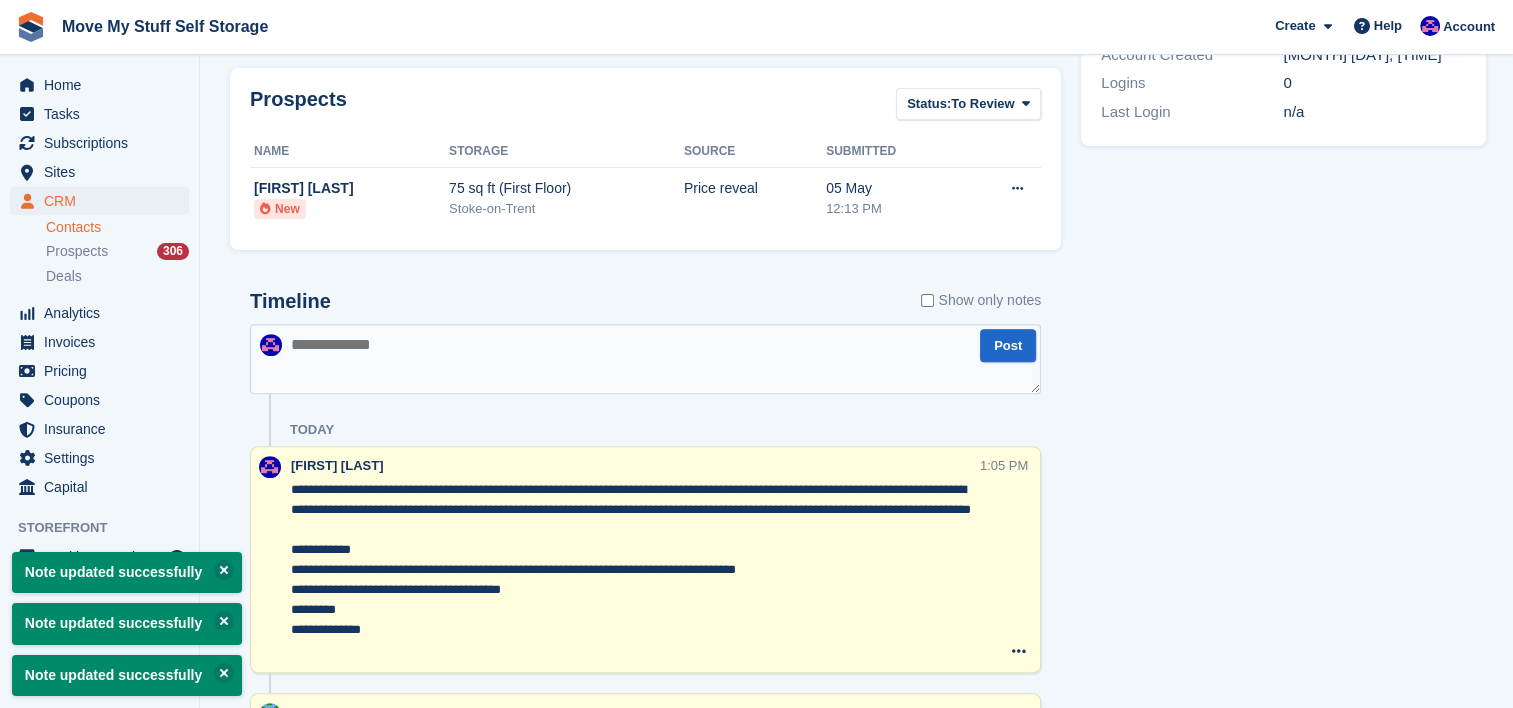 type on "**********" 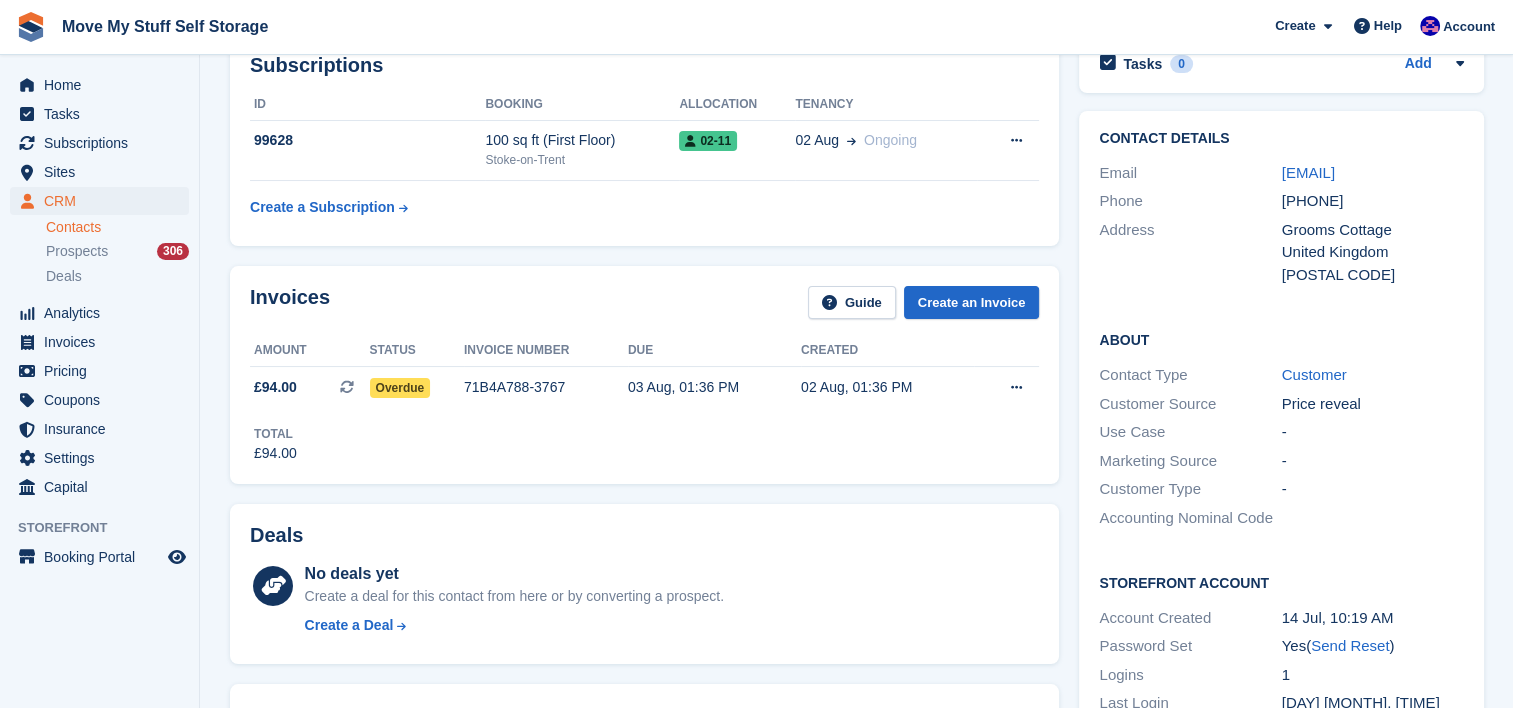 scroll, scrollTop: 27, scrollLeft: 0, axis: vertical 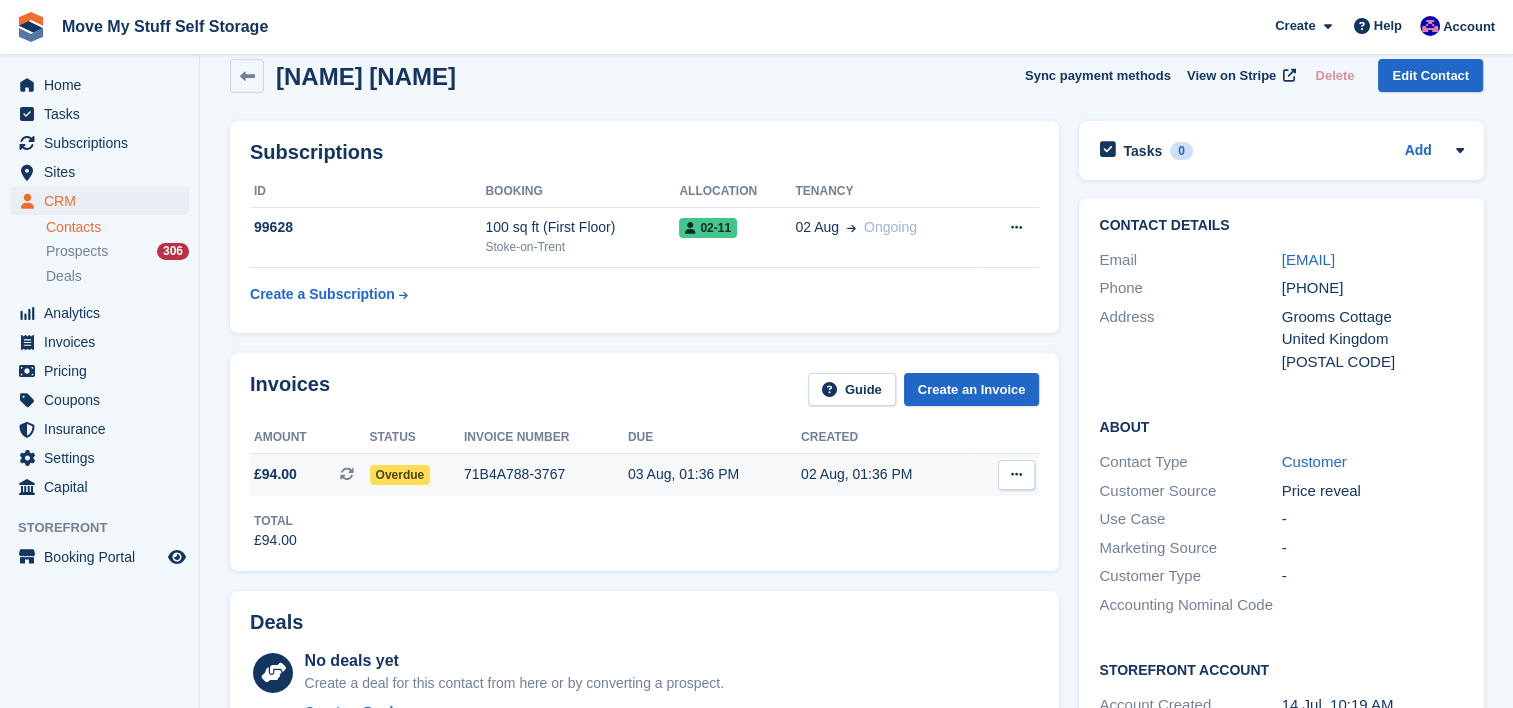 click on "71B4A788-3767" at bounding box center (546, 474) 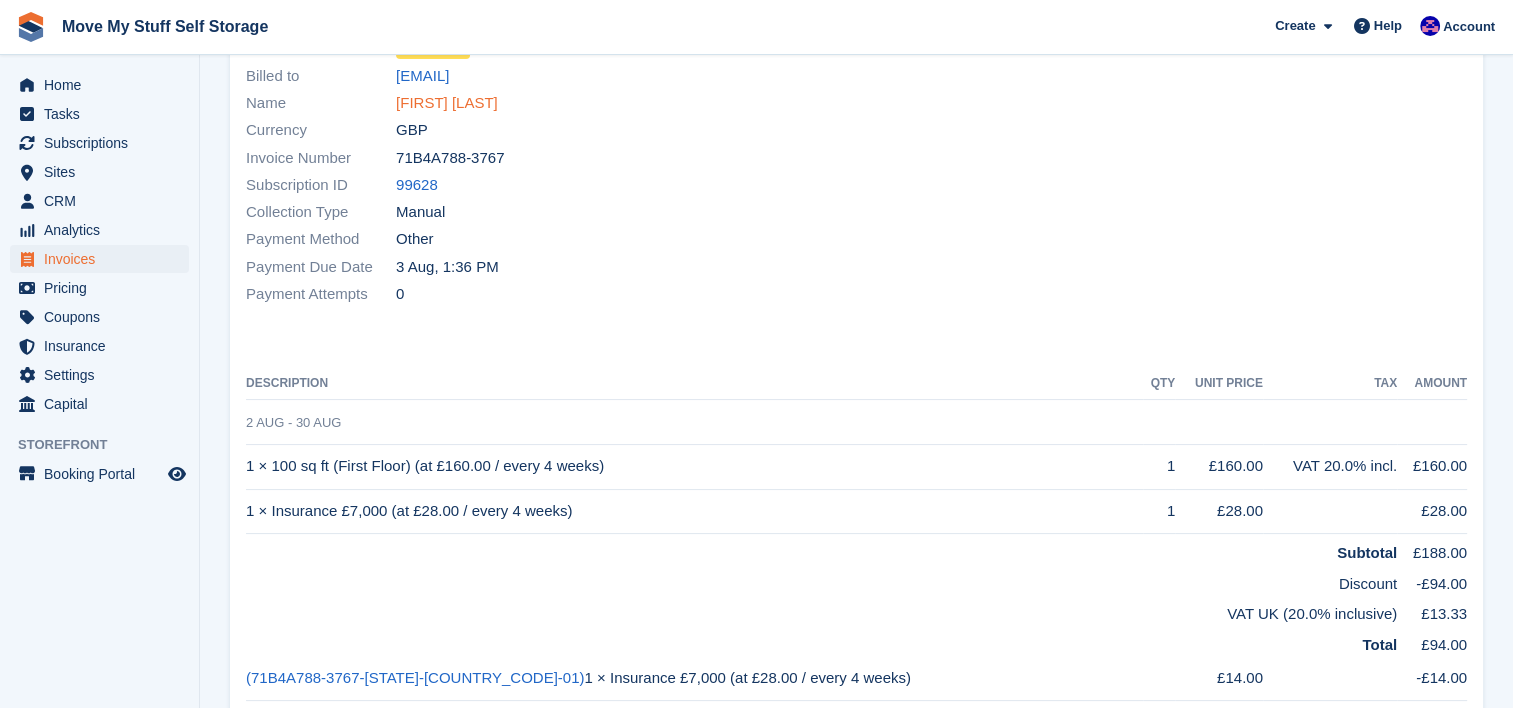 scroll, scrollTop: 183, scrollLeft: 0, axis: vertical 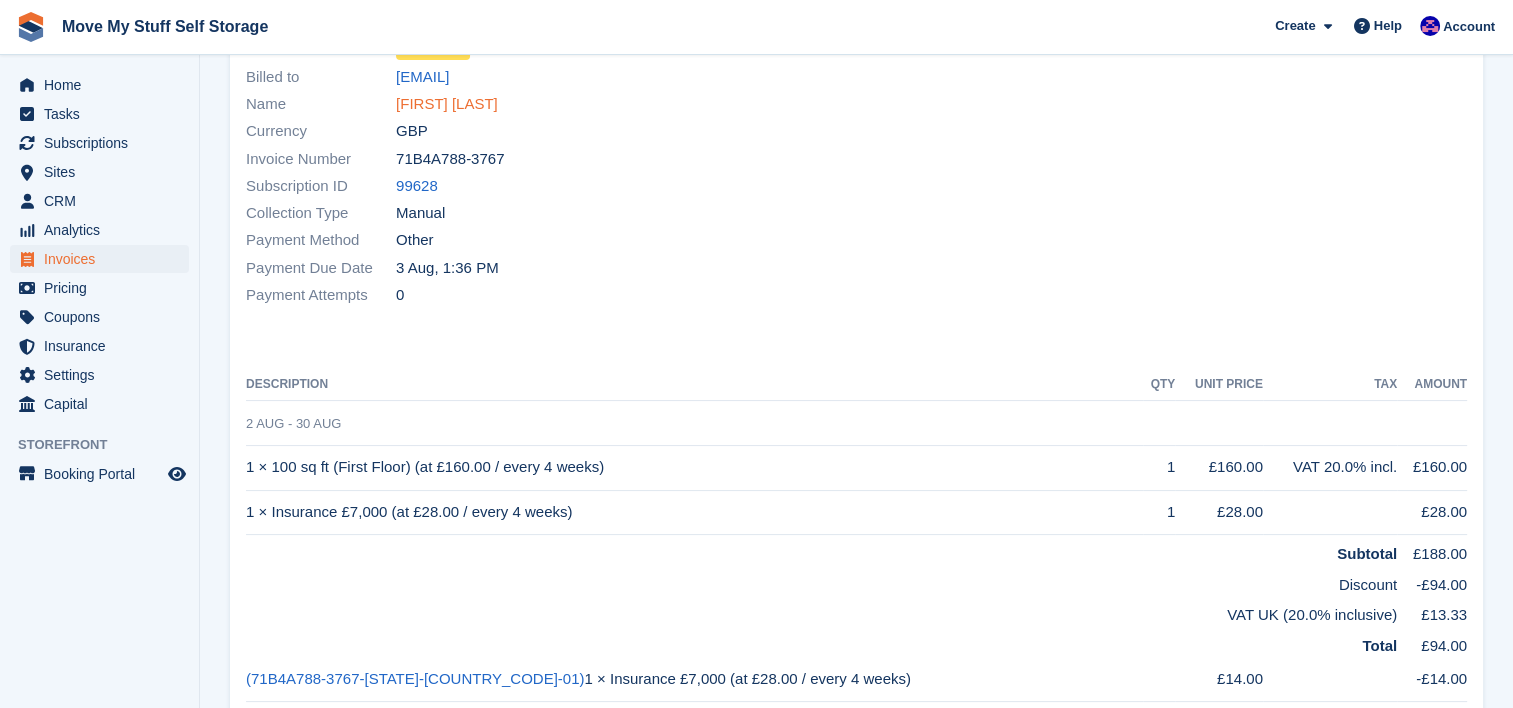 click on "Linda Williams-Carr" at bounding box center [447, 104] 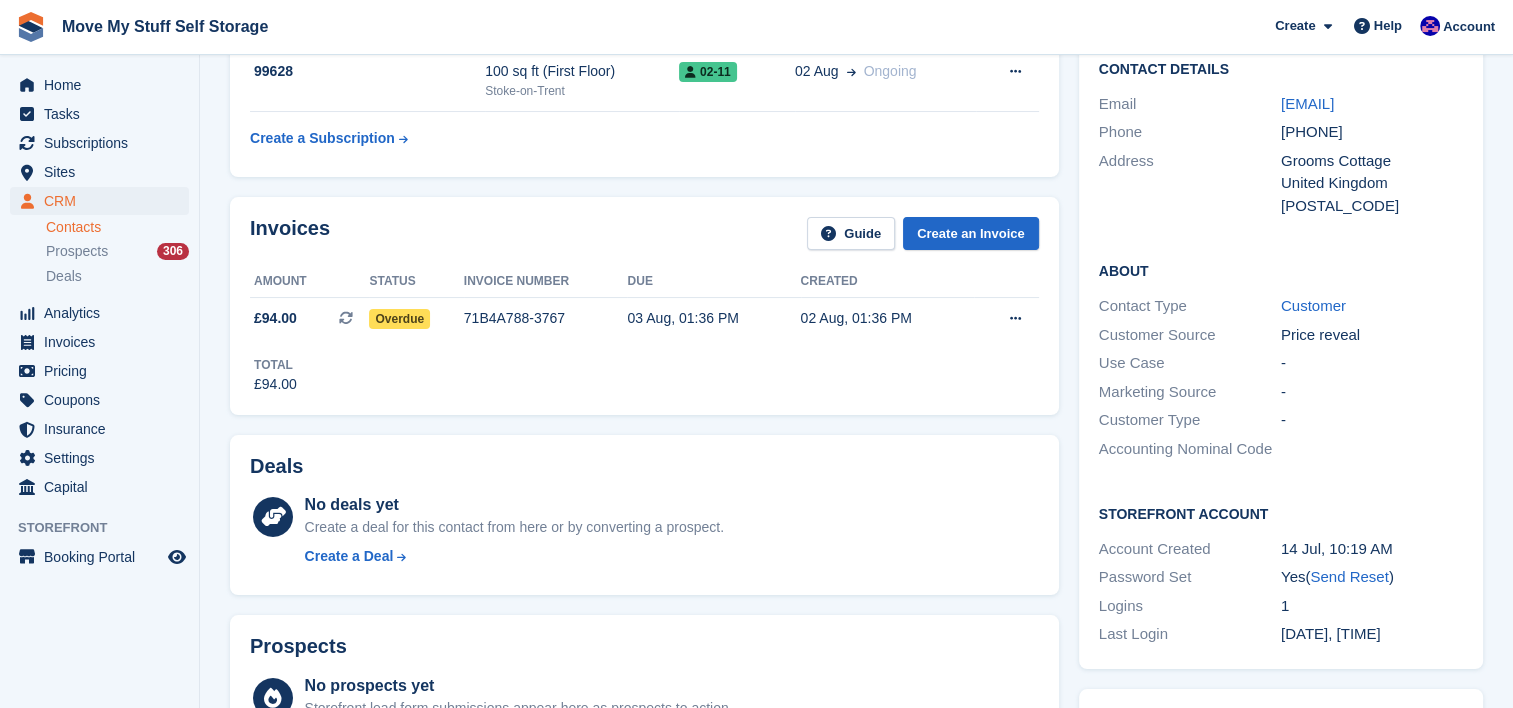 scroll, scrollTop: 0, scrollLeft: 0, axis: both 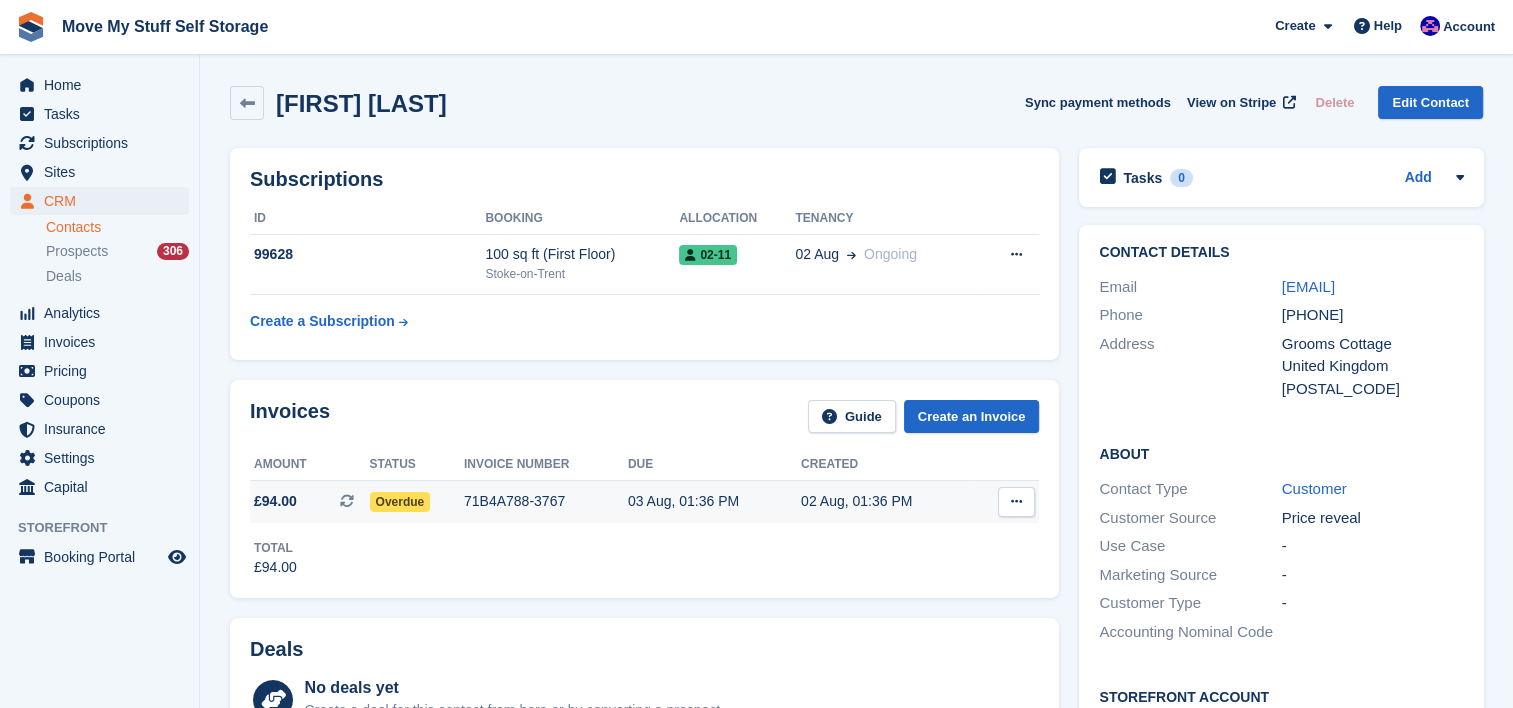 click on "03 Aug, 01:36 PM" at bounding box center [714, 501] 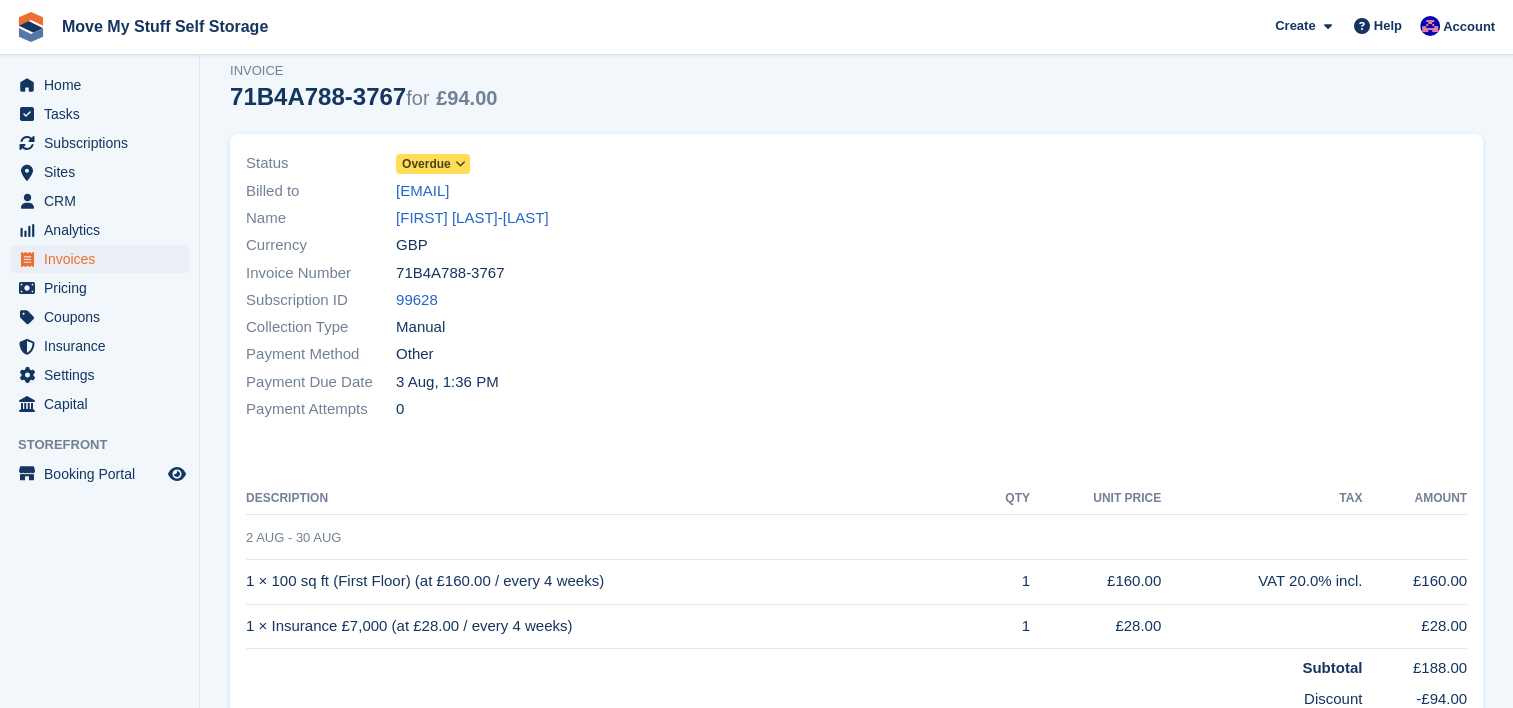 scroll, scrollTop: 72, scrollLeft: 0, axis: vertical 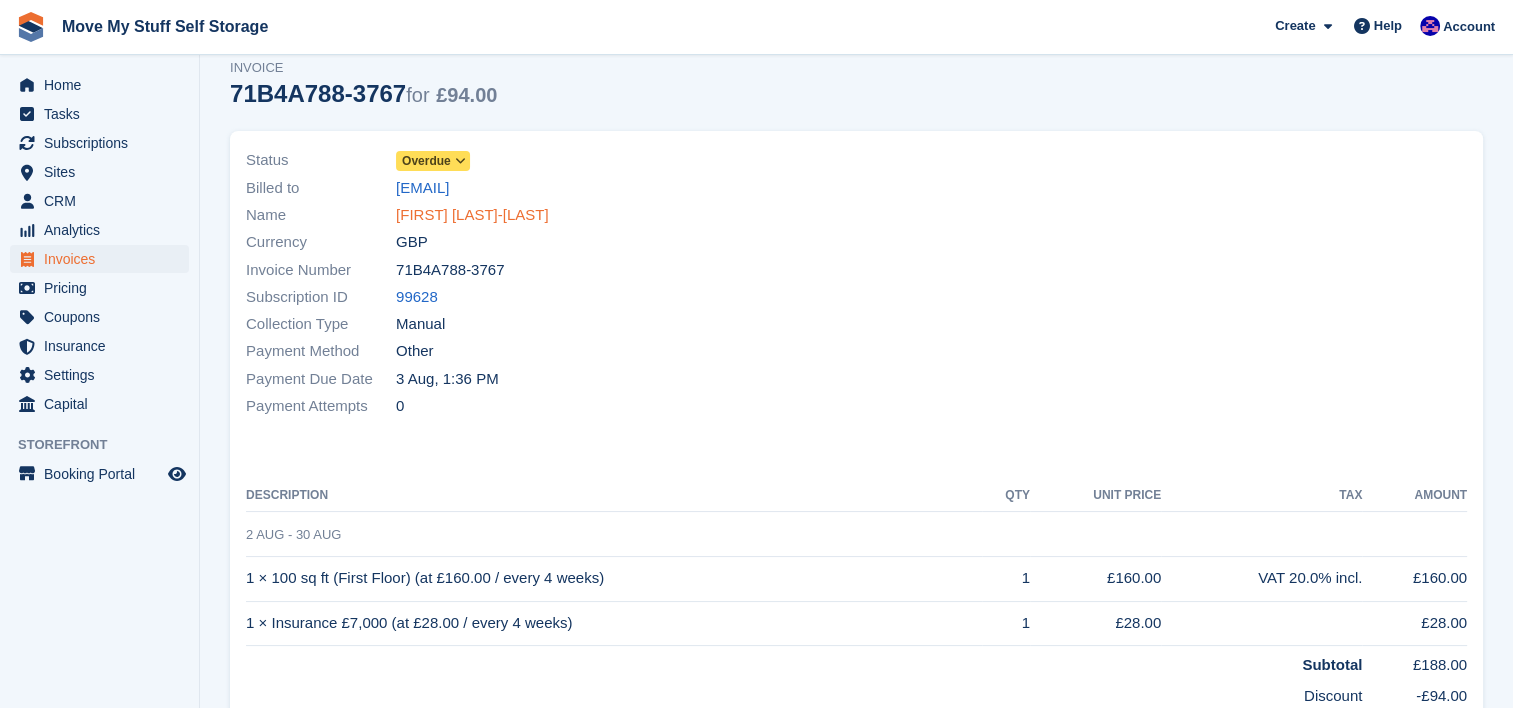click on "[FIRST] [LAST]" at bounding box center [472, 215] 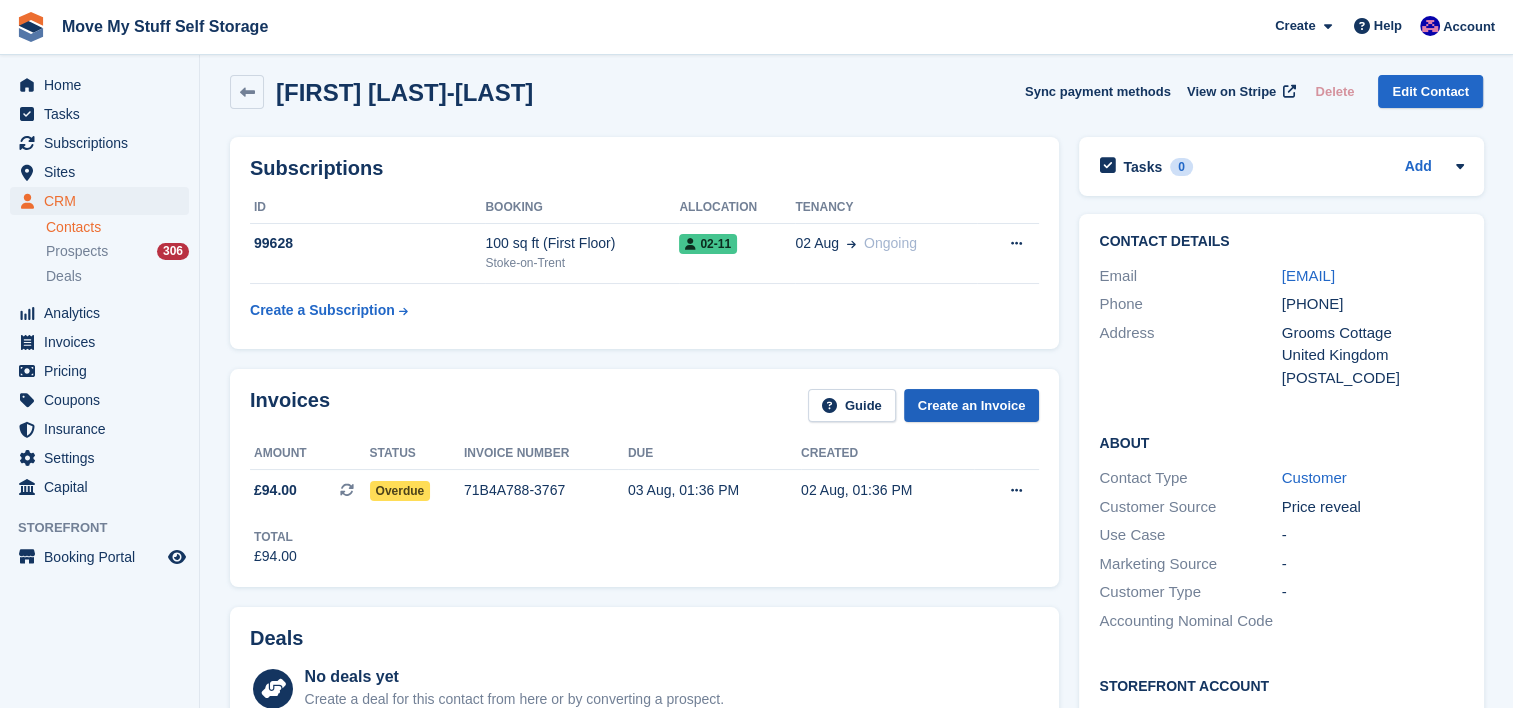 scroll, scrollTop: 0, scrollLeft: 0, axis: both 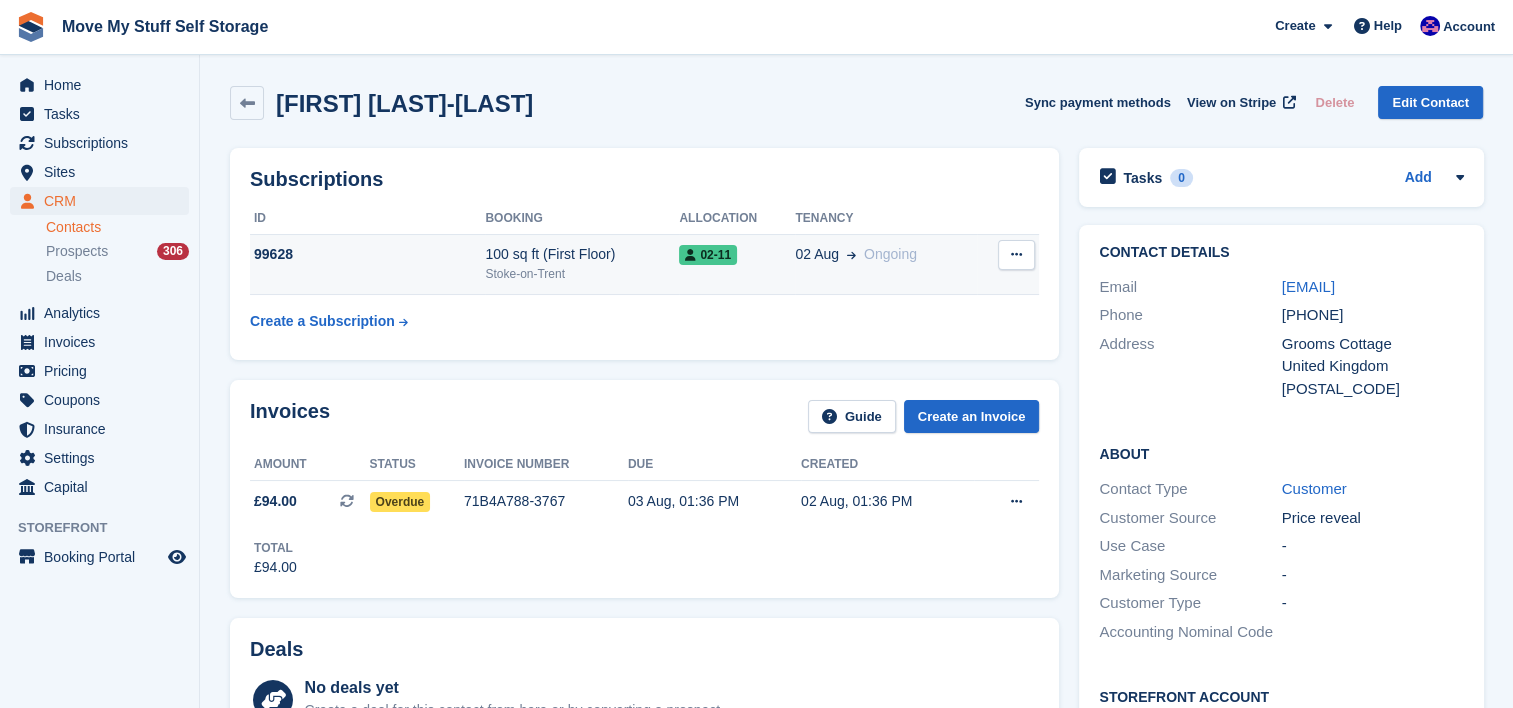 click on "02 Aug
Ongoing" at bounding box center [885, 264] 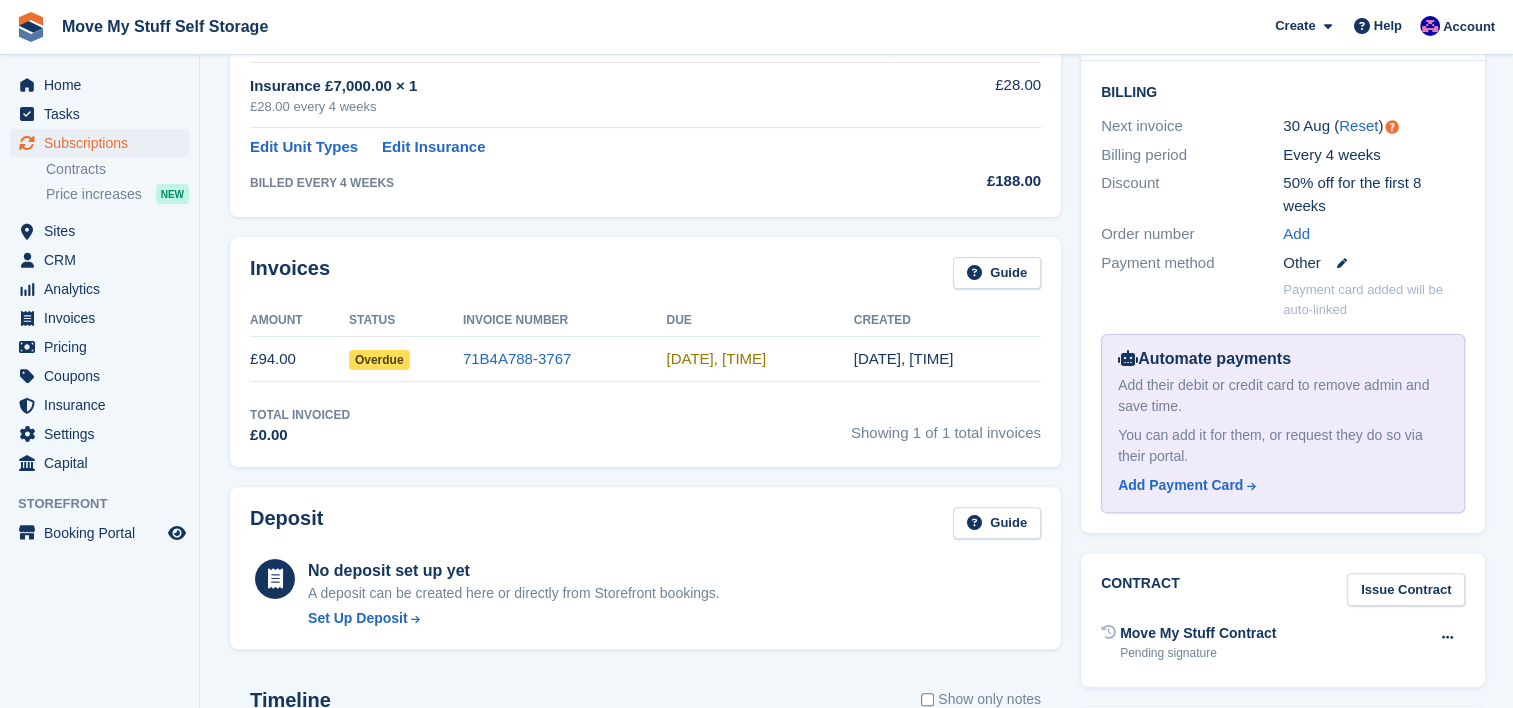 scroll, scrollTop: 508, scrollLeft: 0, axis: vertical 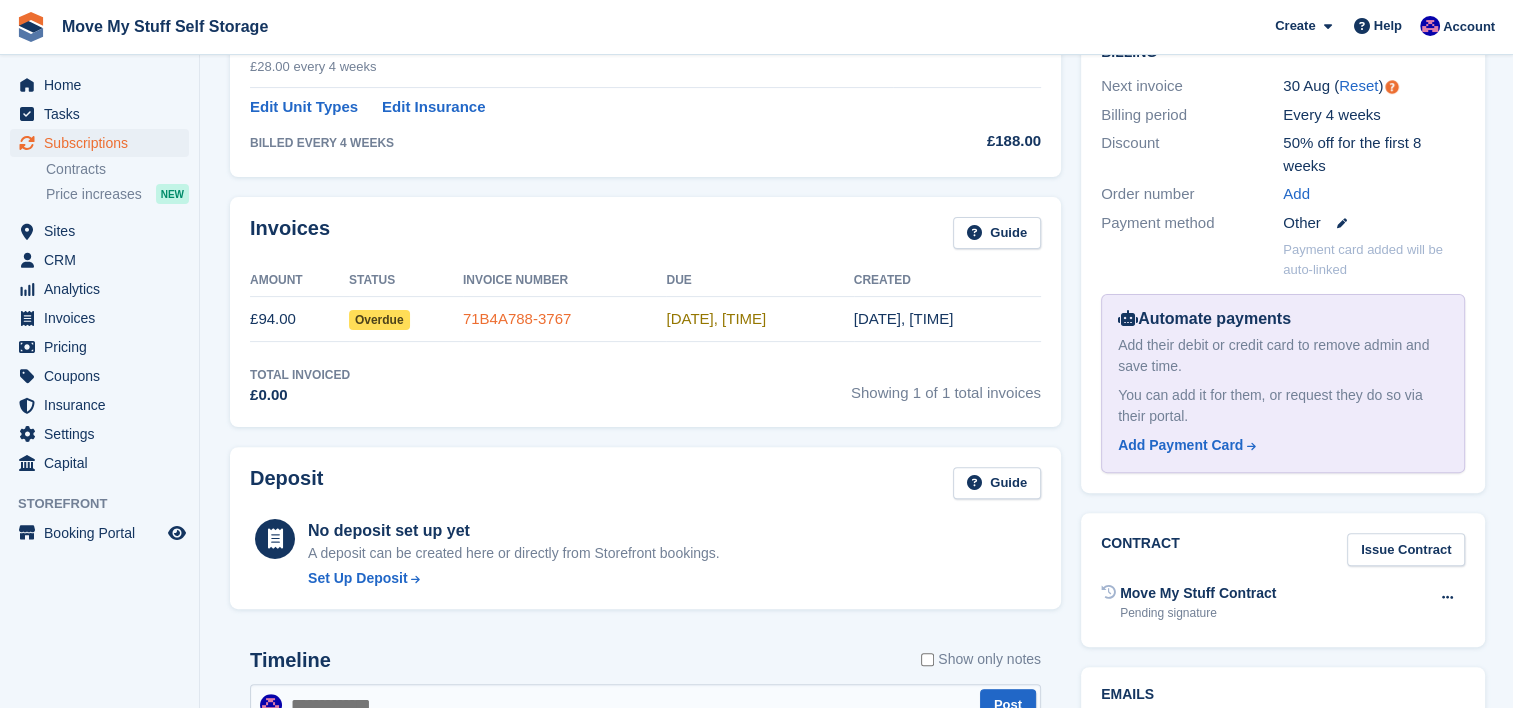 click on "71B4A788-3767" at bounding box center [517, 318] 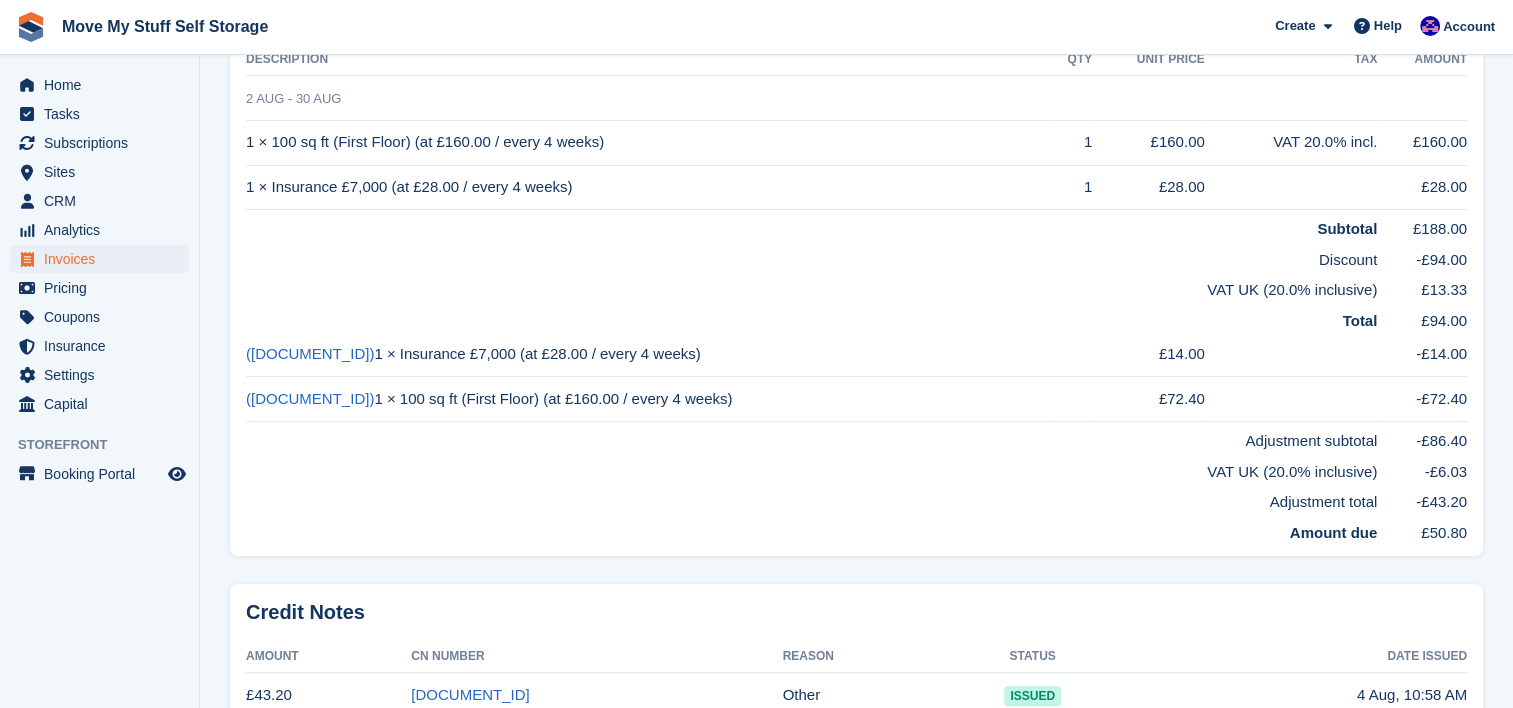 scroll, scrollTop: 0, scrollLeft: 0, axis: both 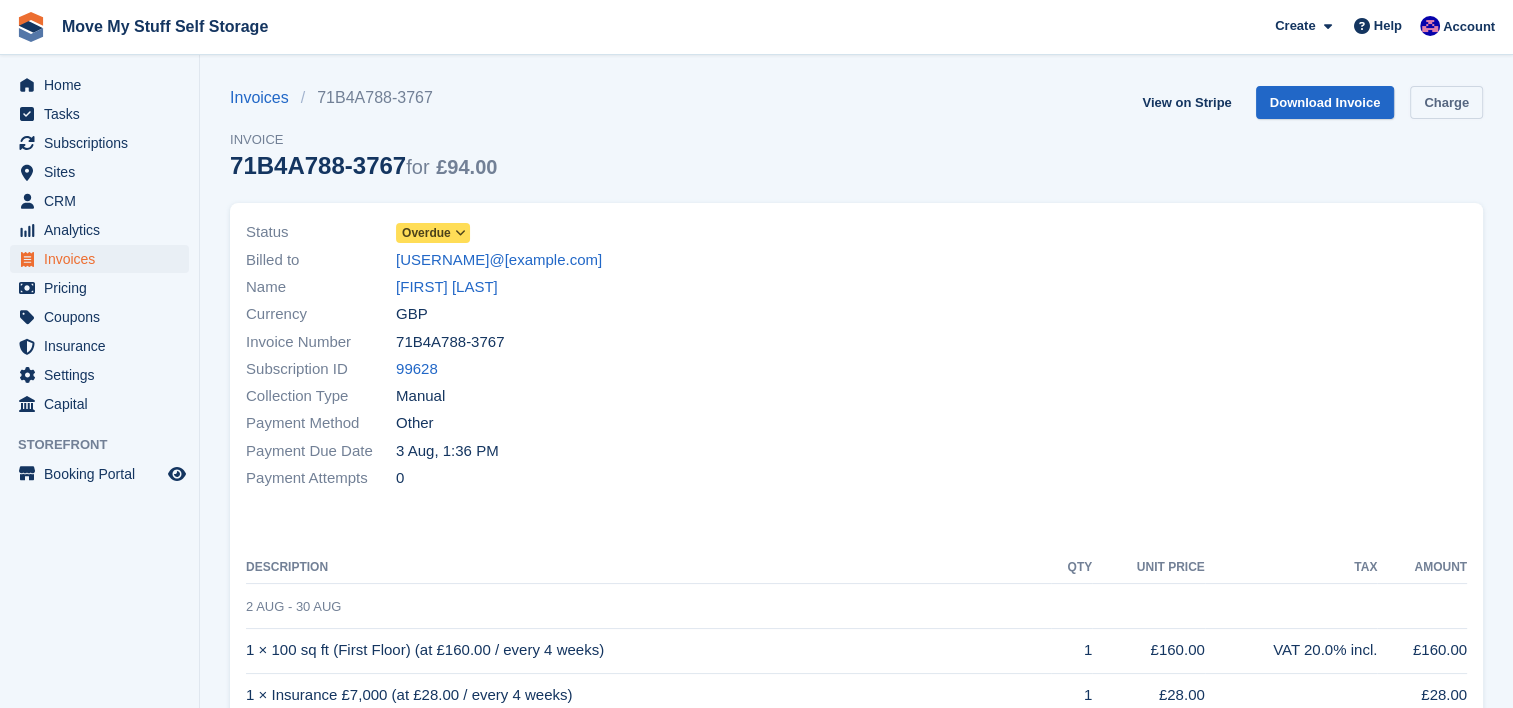 click on "Charge" at bounding box center [1446, 102] 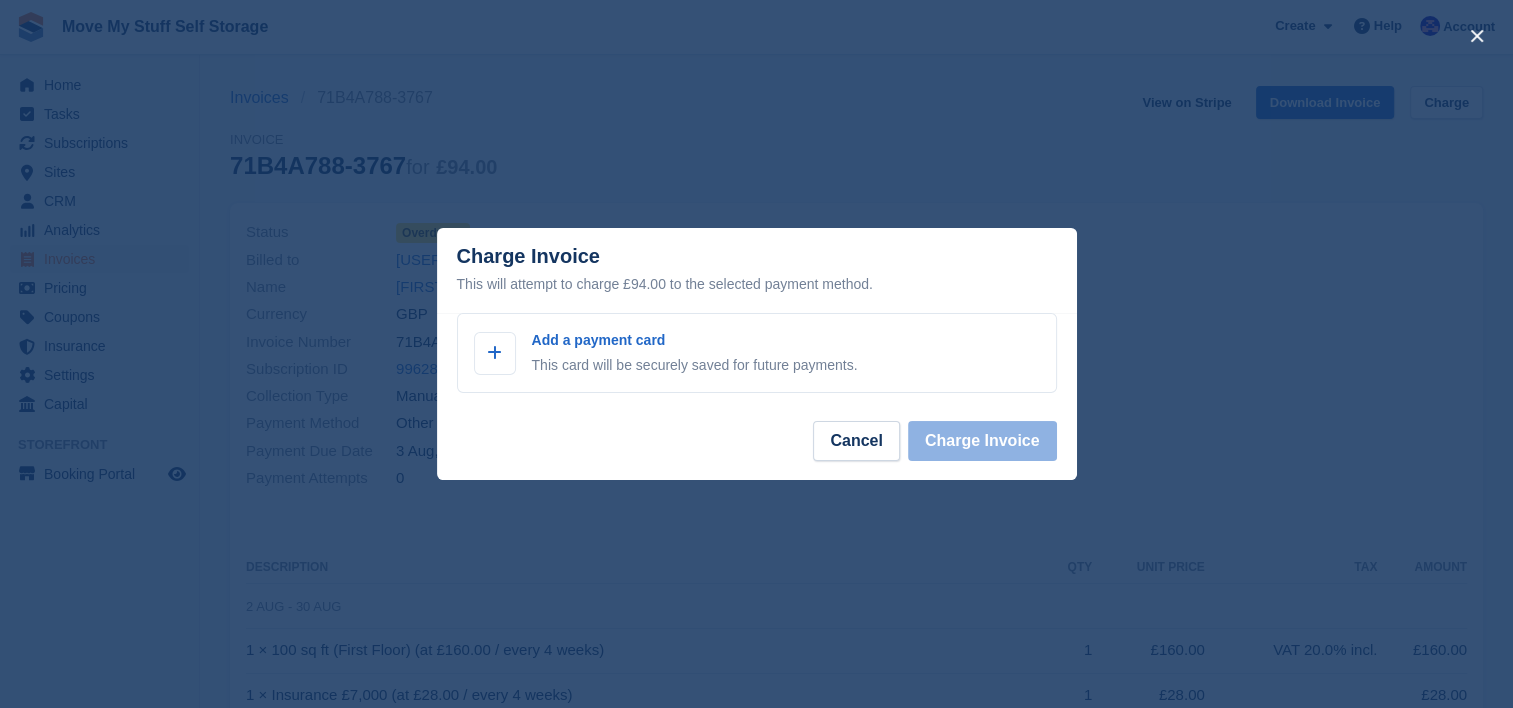 click at bounding box center [756, 354] 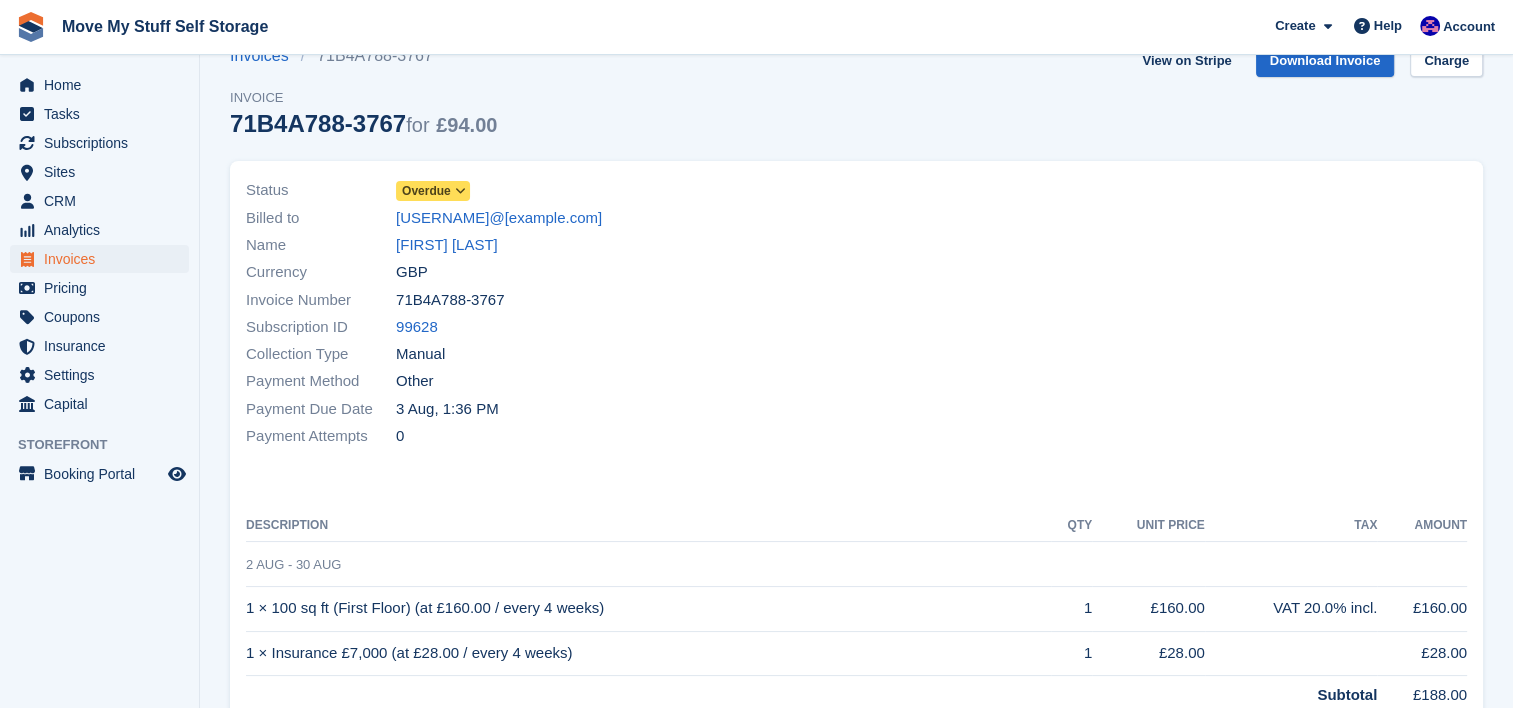scroll, scrollTop: 0, scrollLeft: 0, axis: both 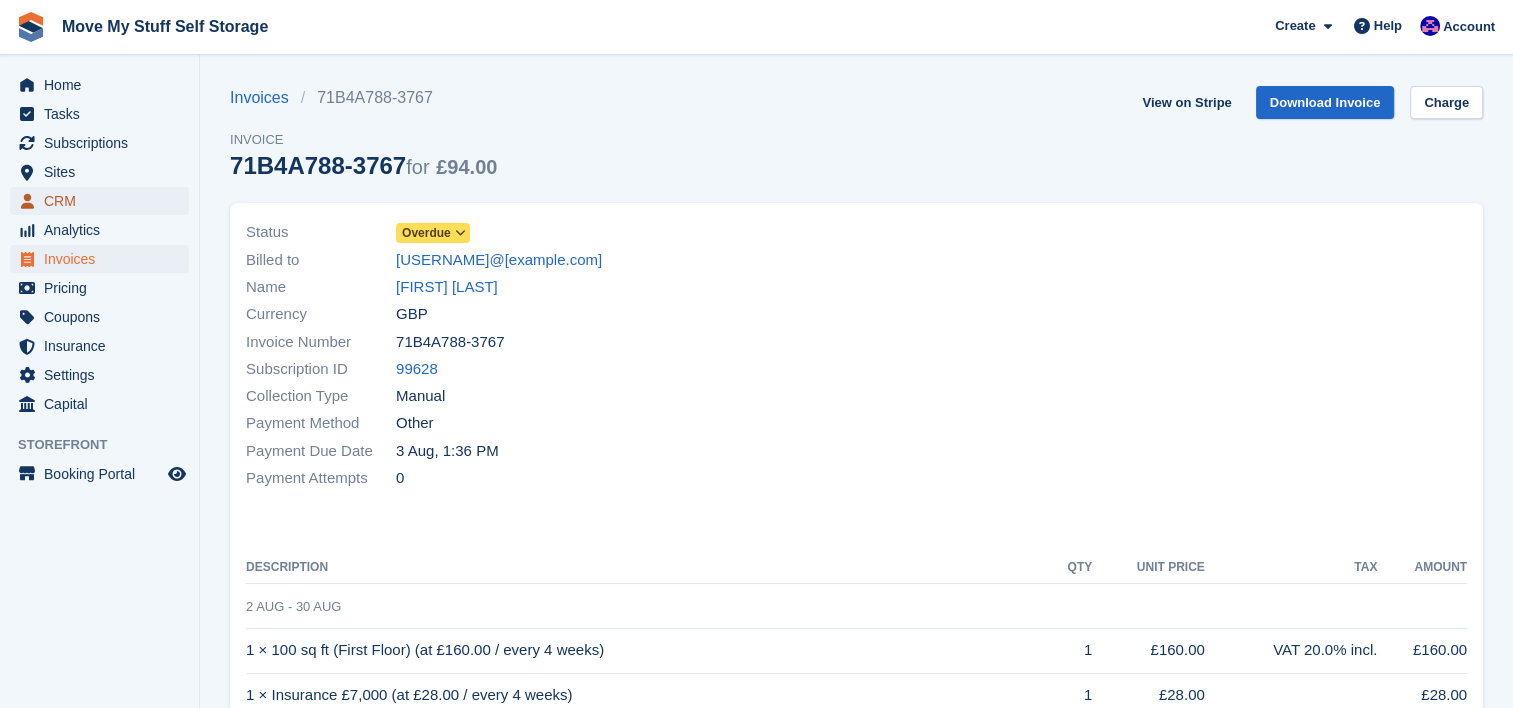 click on "CRM" at bounding box center (104, 201) 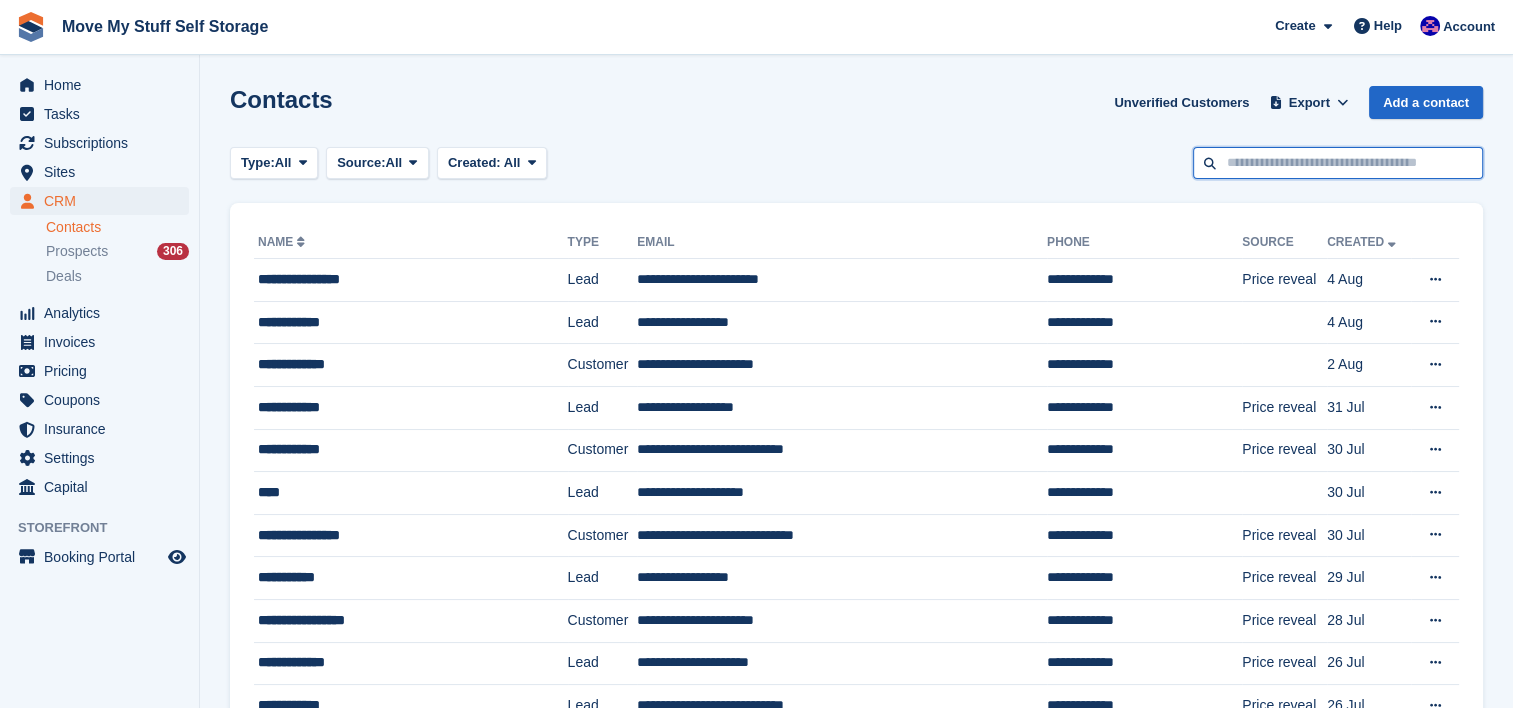 click at bounding box center [1338, 163] 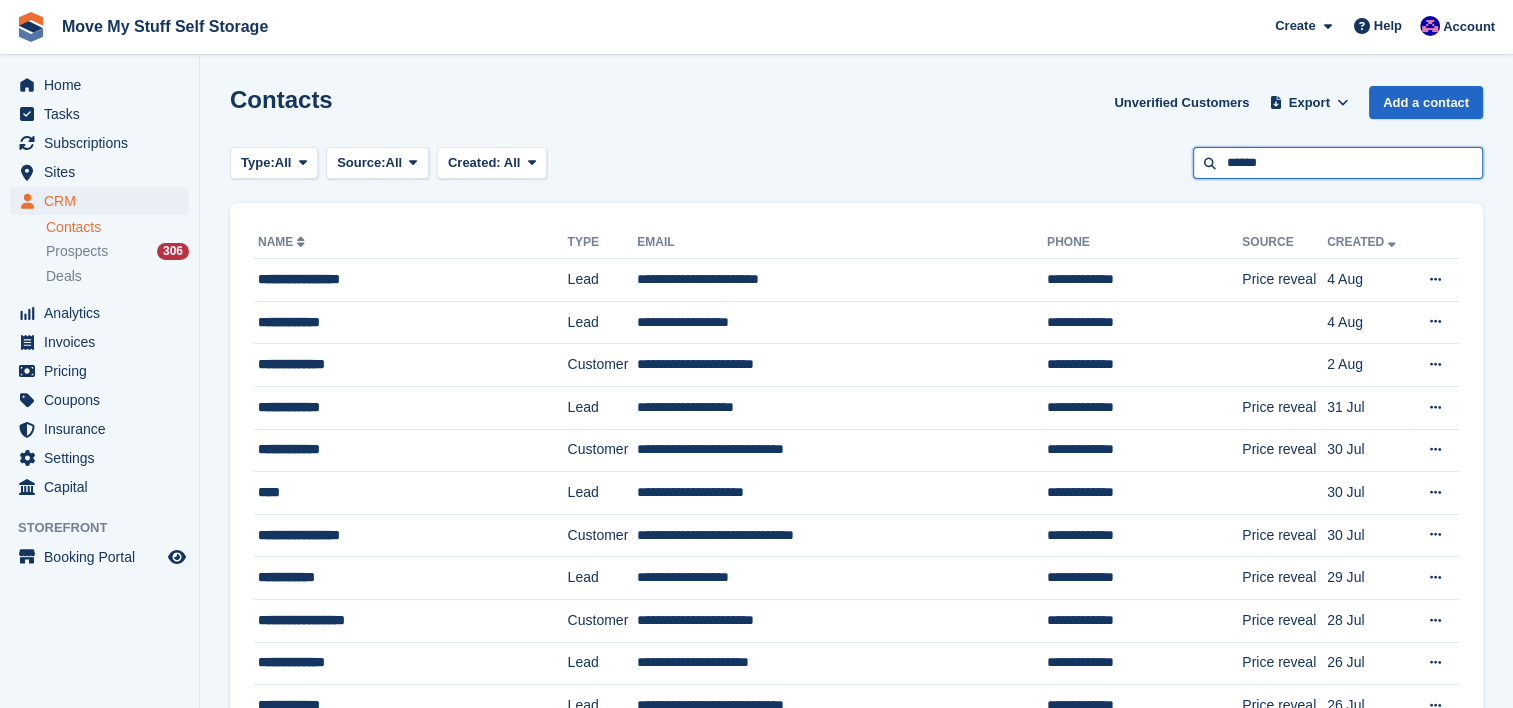 type on "******" 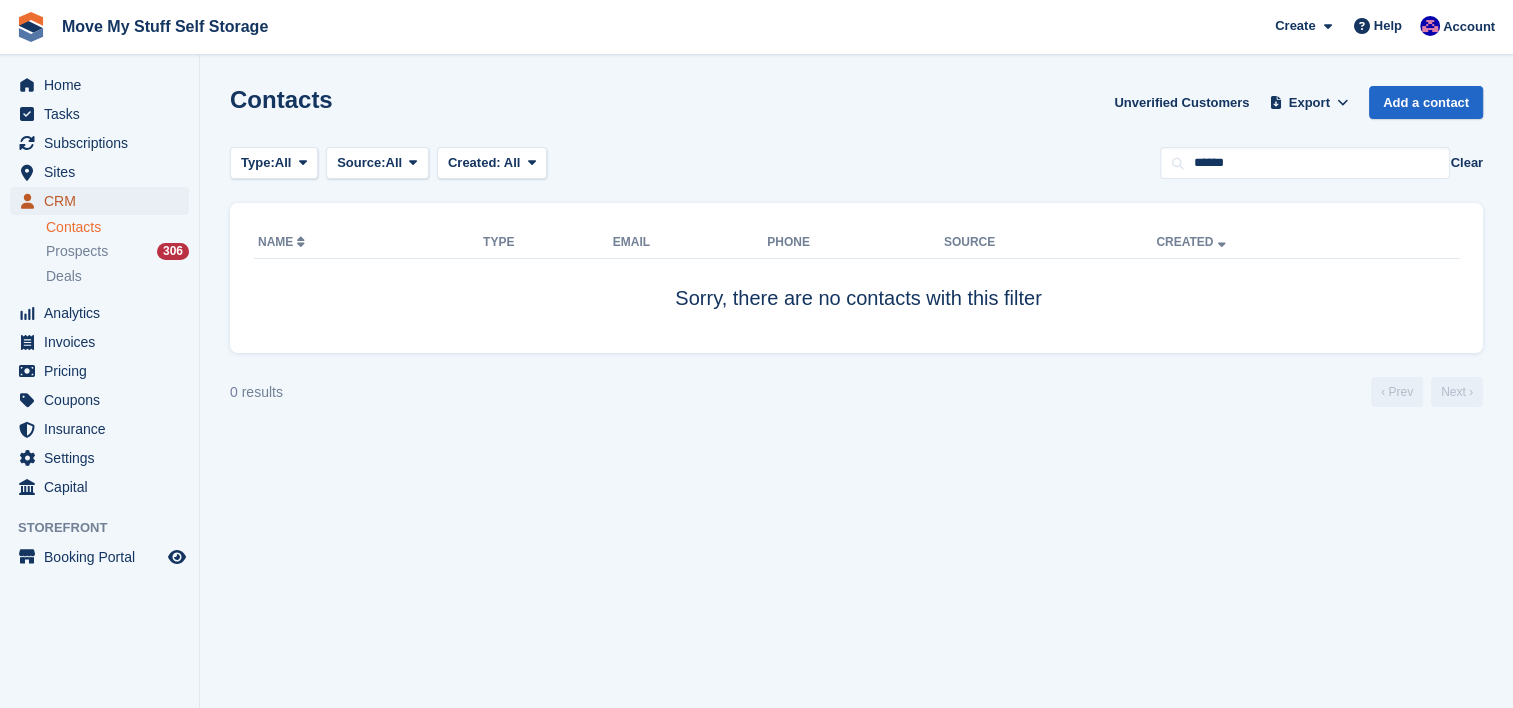 click on "CRM" at bounding box center (104, 201) 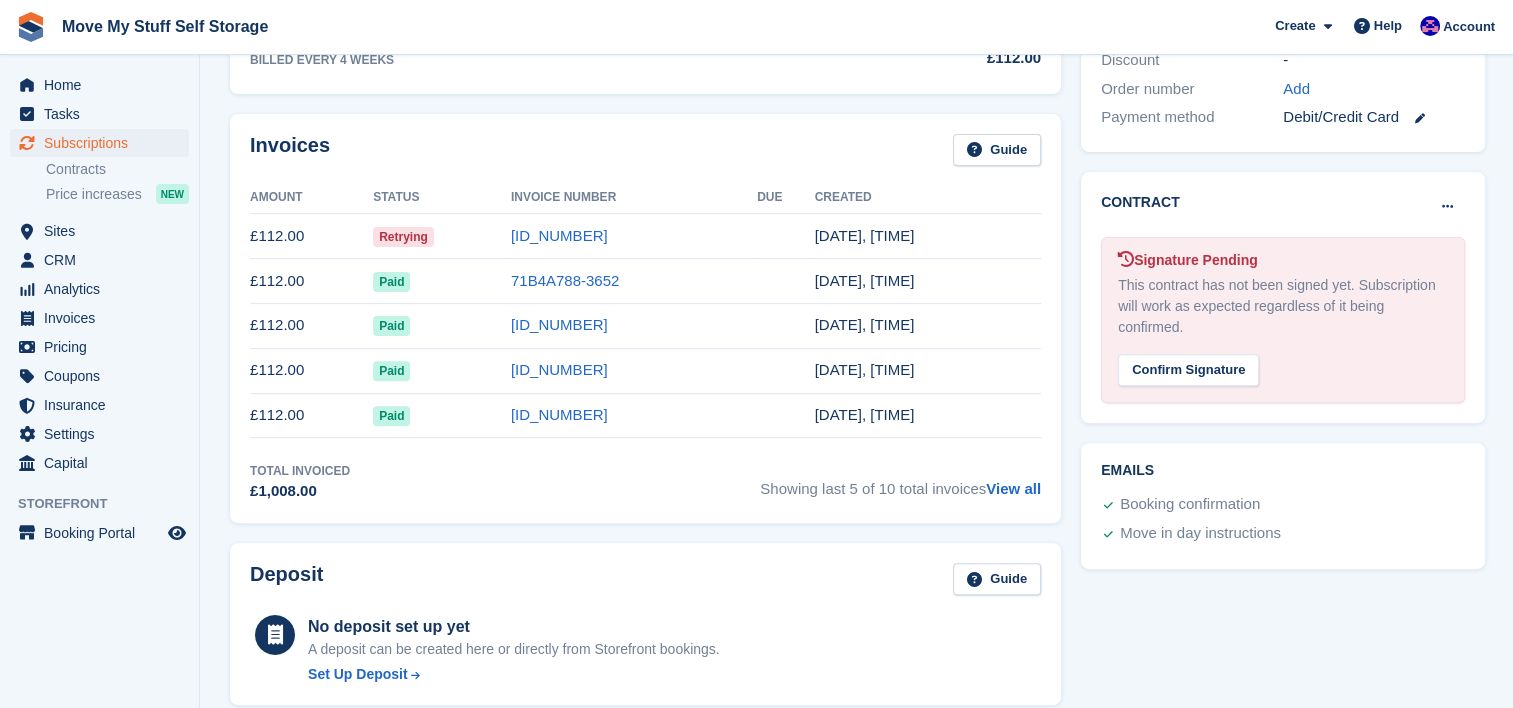 scroll, scrollTop: 568, scrollLeft: 0, axis: vertical 